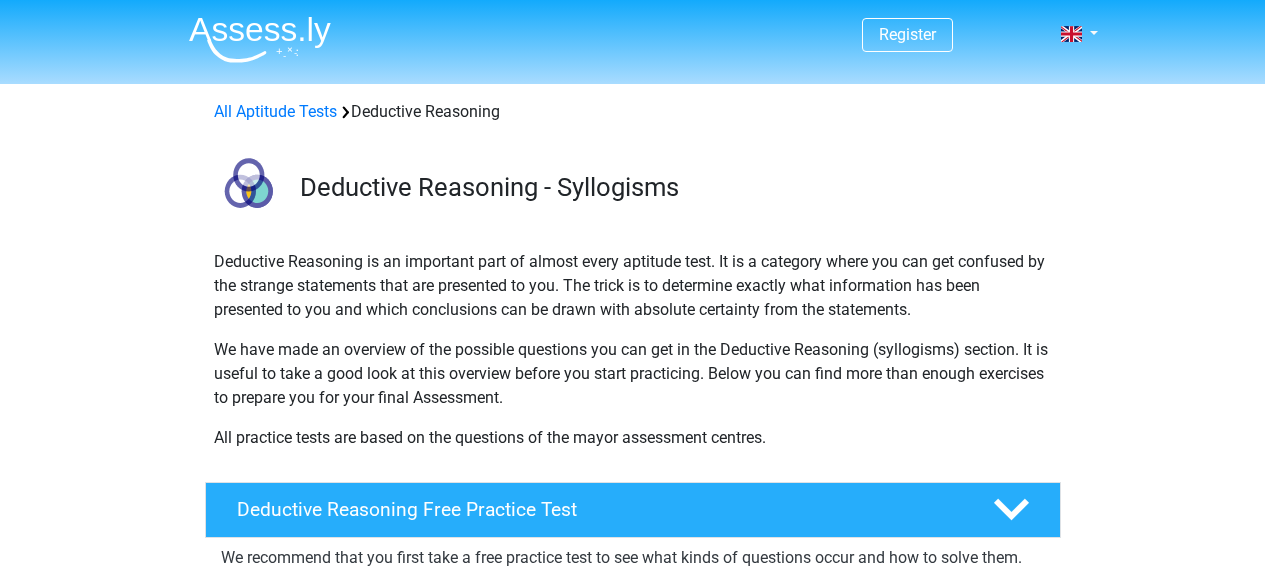 scroll, scrollTop: 0, scrollLeft: 0, axis: both 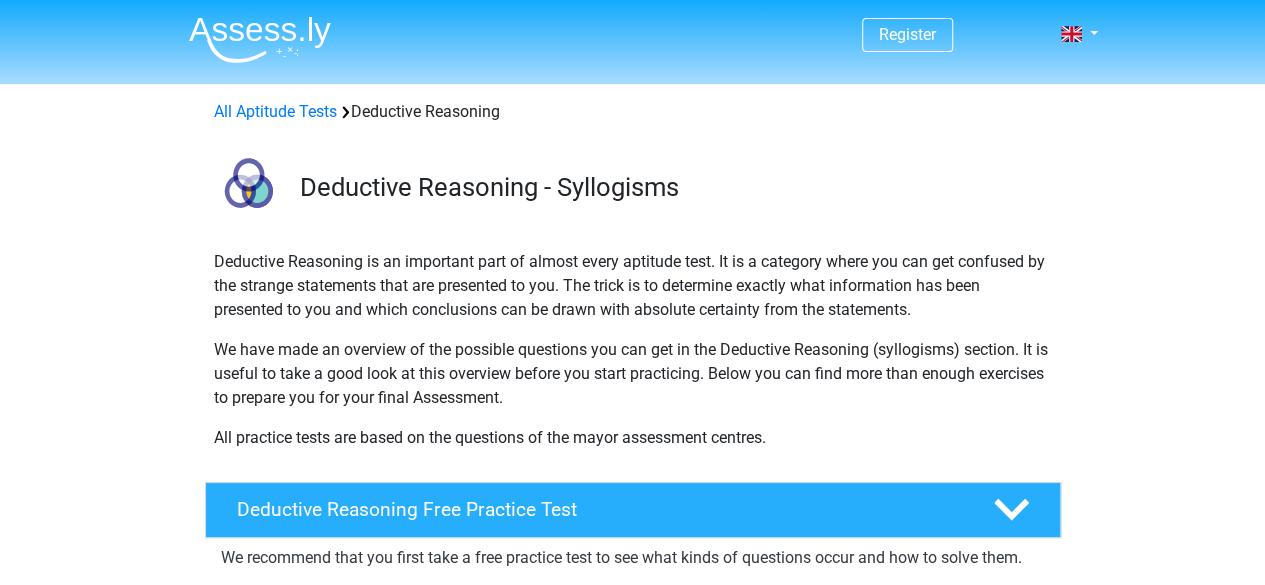 click on "Deductive Reasoning is an important part of almost every aptitude test. It is a category where you can get confused by the strange statements that are presented to you. The trick is to determine exactly what information has been presented to you and which conclusions can be drawn with absolute certainty from the statements. We have made an overview of the possible questions you can get in the Deductive Reasoning (syllogisms) section. It is useful to take a good look at this overview before you start practicing. Below you can find more than enough exercises to prepare you for your final Assessment. All practice tests are based on the questions of the mayor assessment centres." at bounding box center [633, 358] 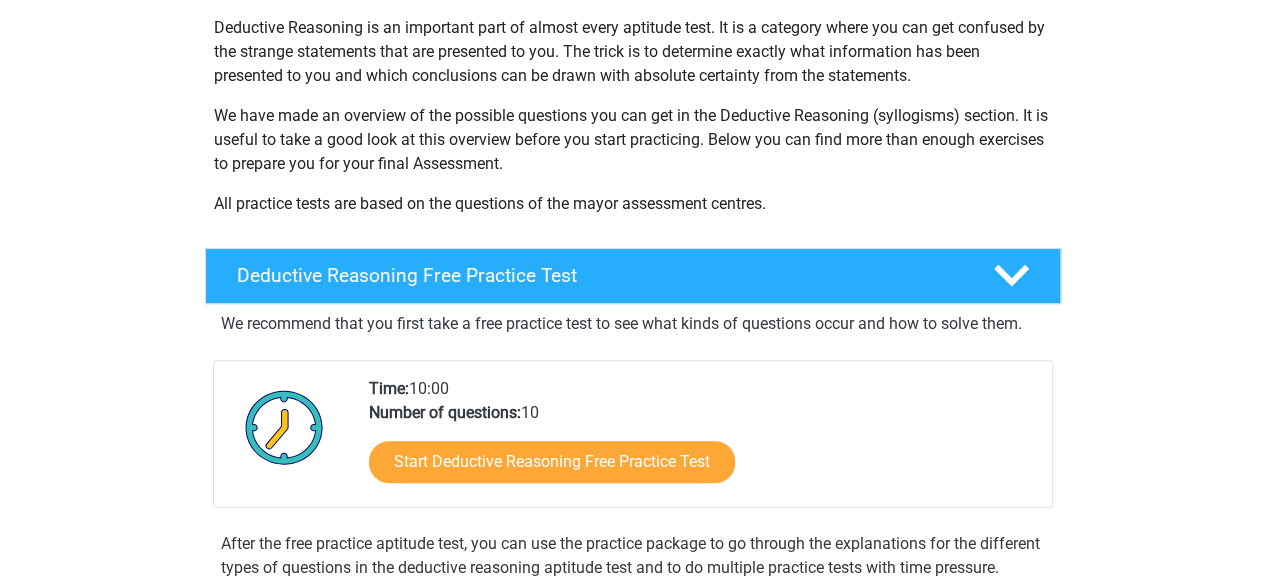 scroll, scrollTop: 400, scrollLeft: 0, axis: vertical 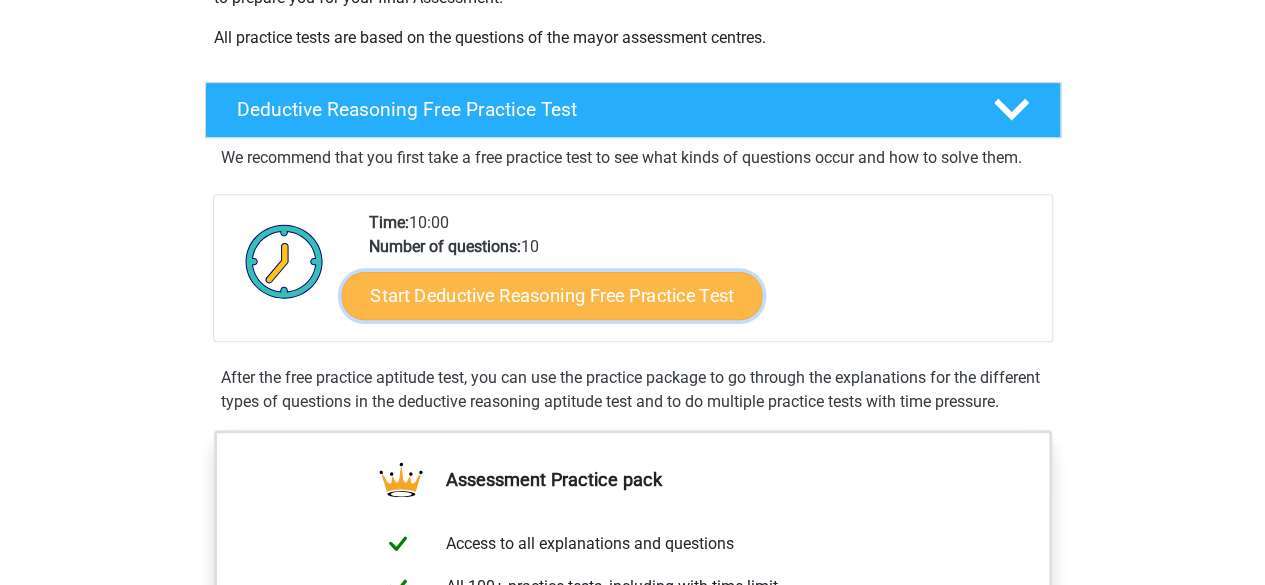 click on "Start Deductive Reasoning
Free Practice Test" at bounding box center (551, 295) 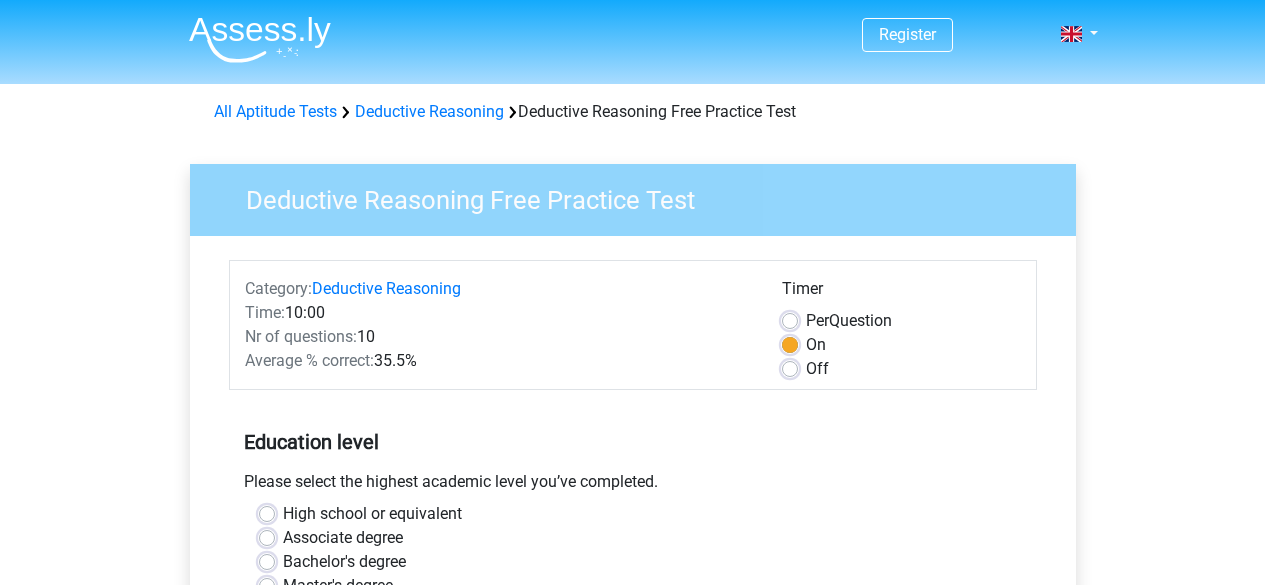 scroll, scrollTop: 0, scrollLeft: 0, axis: both 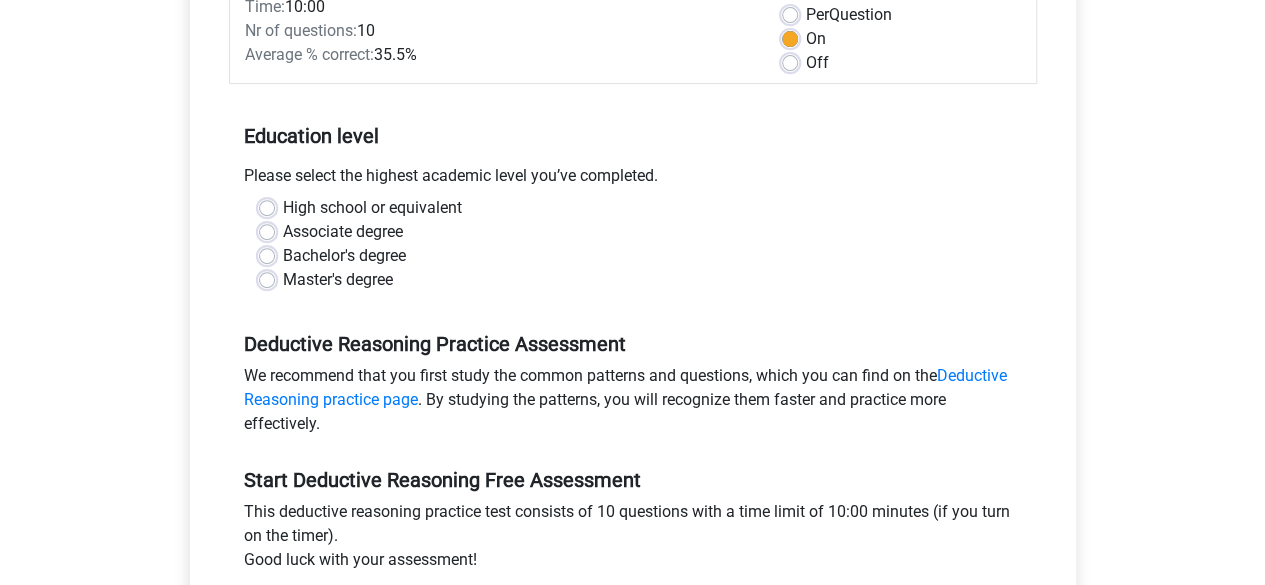 click on "Bachelor's degree" at bounding box center (344, 256) 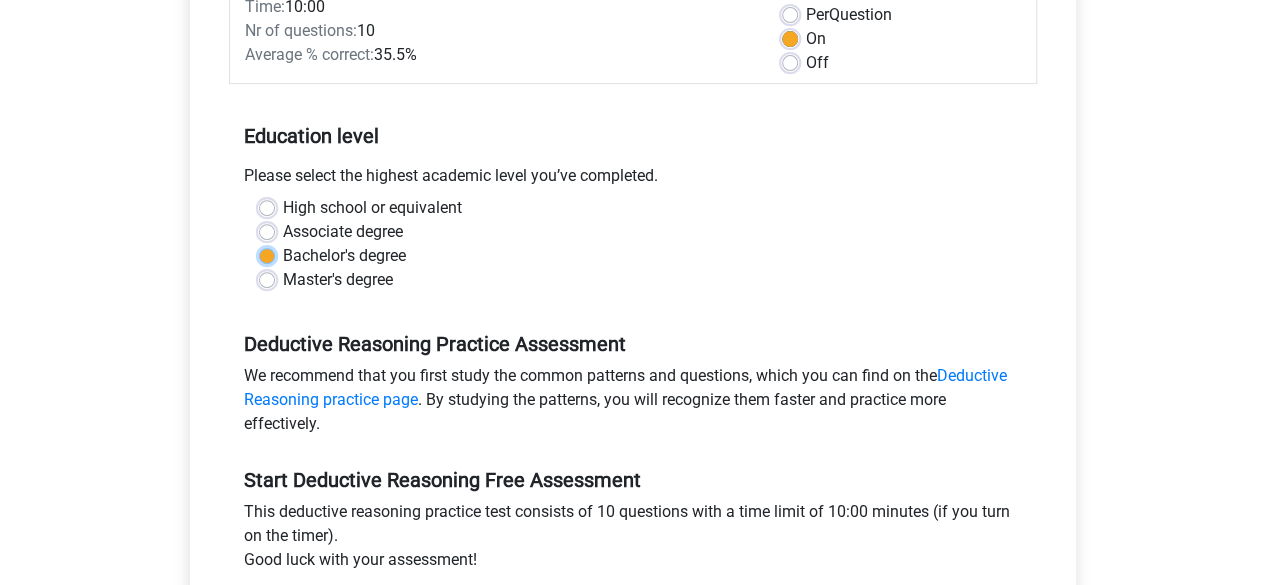 click on "Bachelor's degree" at bounding box center [267, 254] 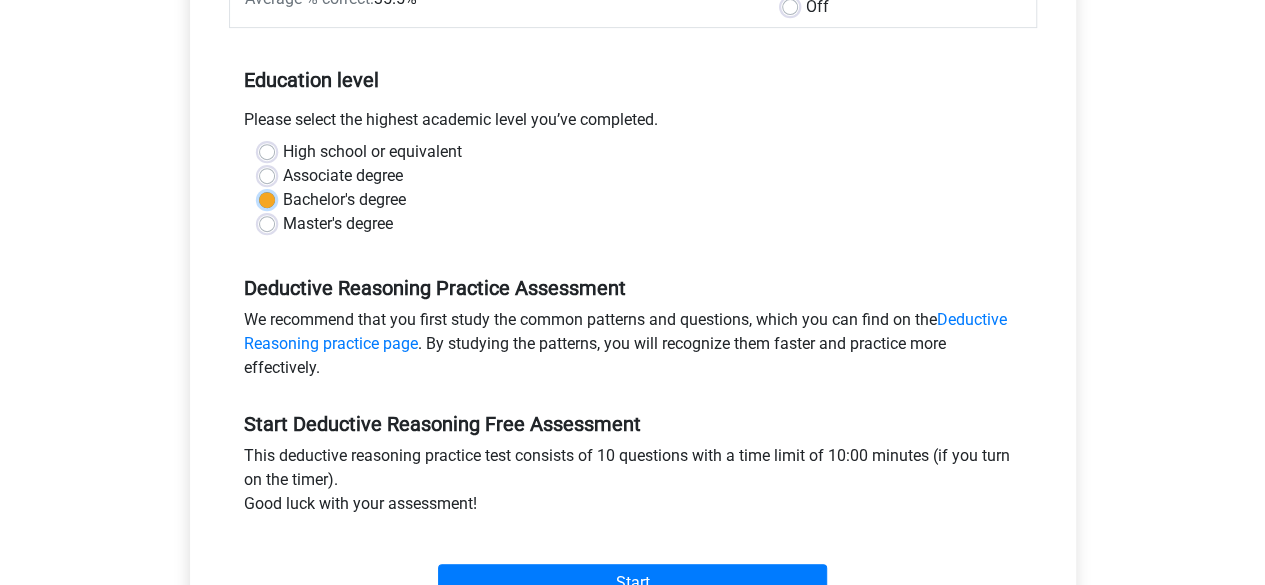 scroll, scrollTop: 366, scrollLeft: 0, axis: vertical 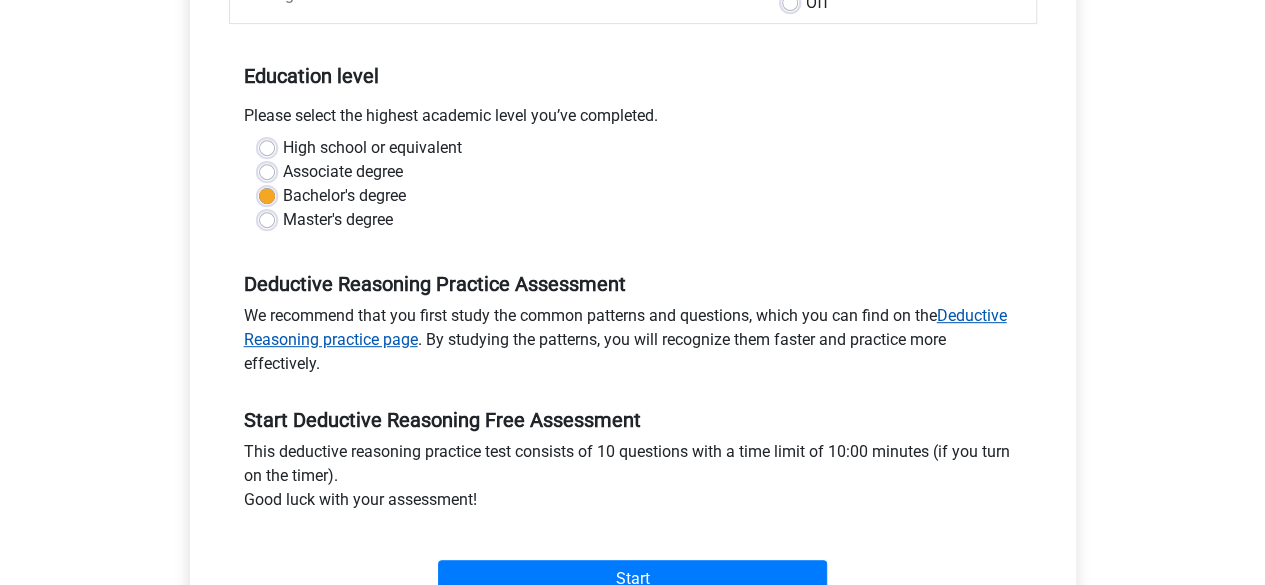 click on "Deductive Reasoning
practice page" at bounding box center (625, 327) 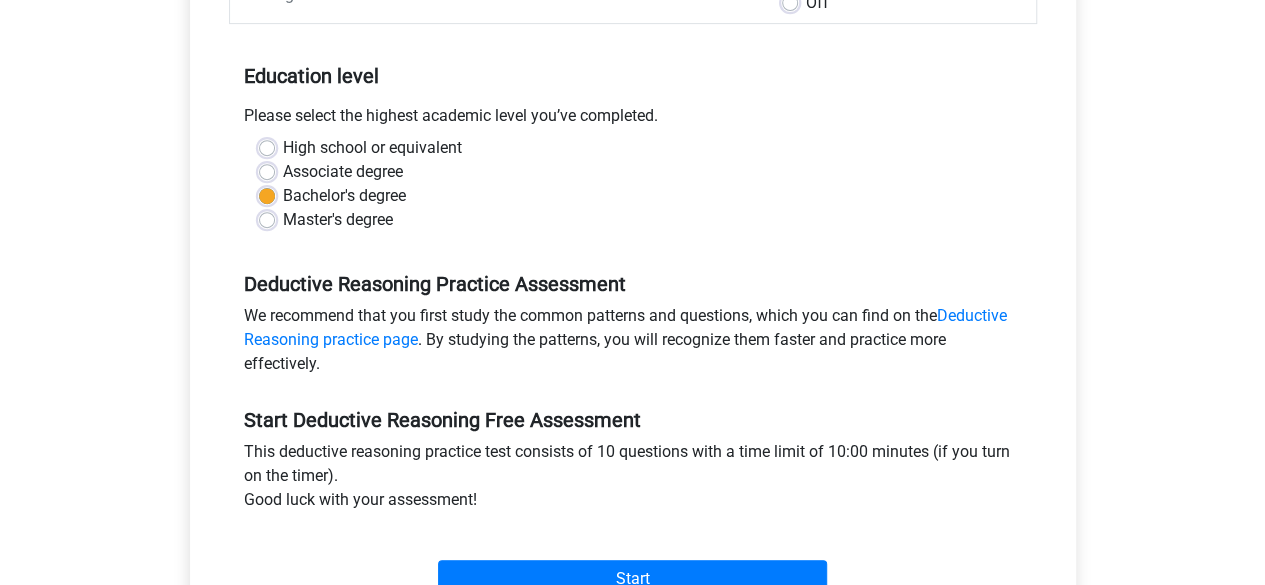 click on "Master's degree" at bounding box center [338, 220] 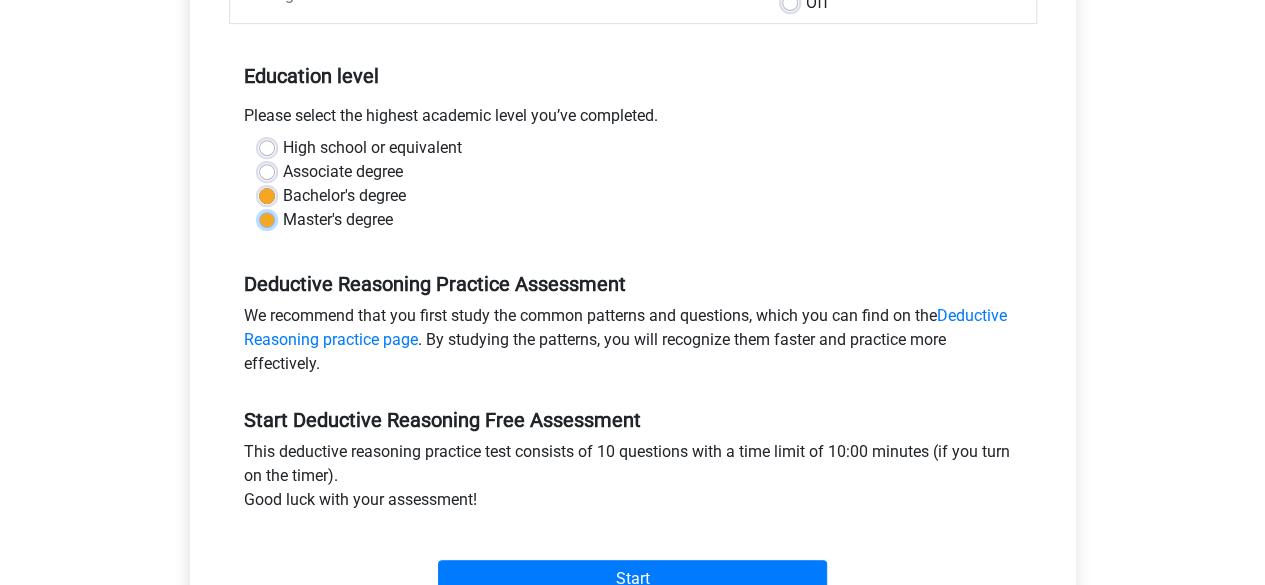 click on "Master's degree" at bounding box center [267, 218] 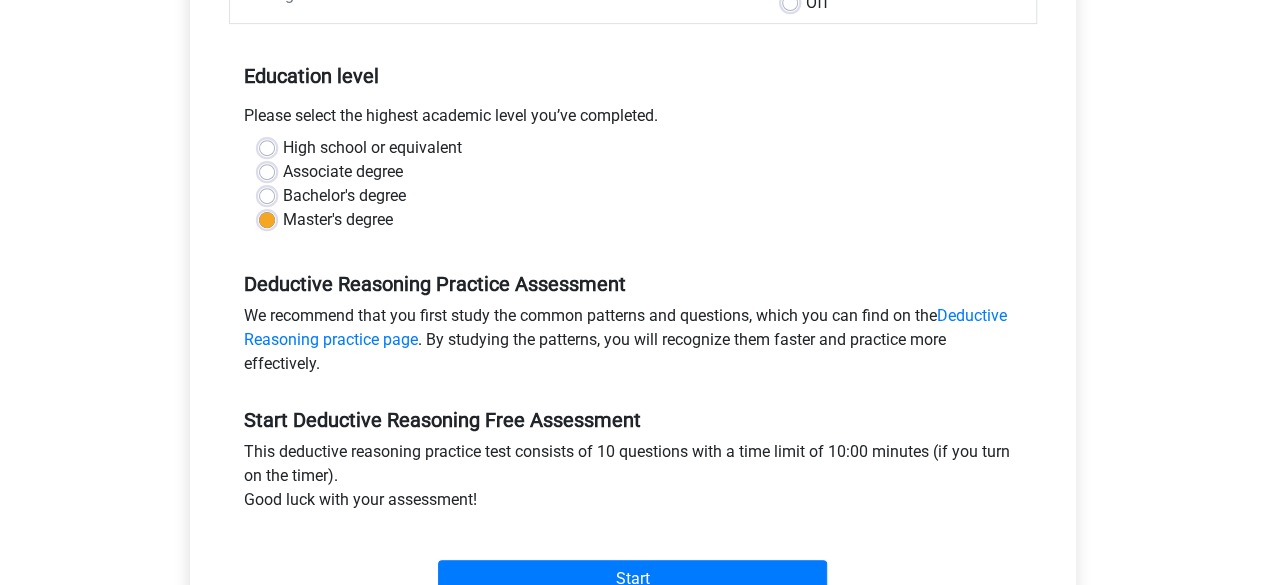 click on "This
deductive reasoning
practice test consists of
10
questions with a time limit of
10:00
minutes (if you turn on the timer).
Good luck with your assessment!" at bounding box center [633, 480] 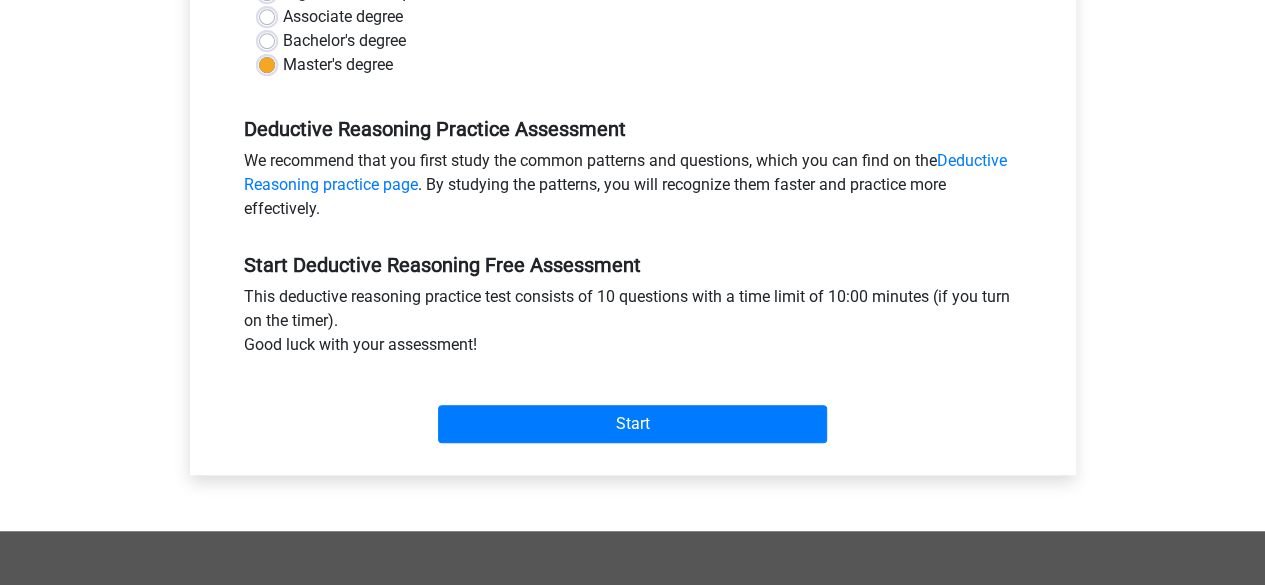 scroll, scrollTop: 526, scrollLeft: 0, axis: vertical 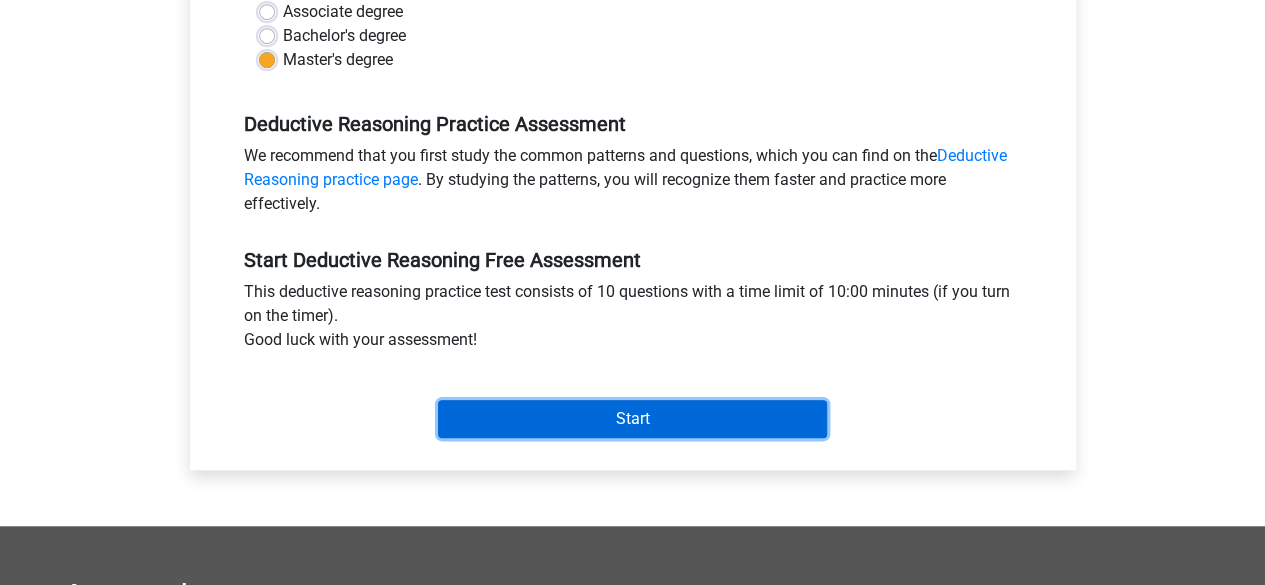 click on "Start" at bounding box center [632, 419] 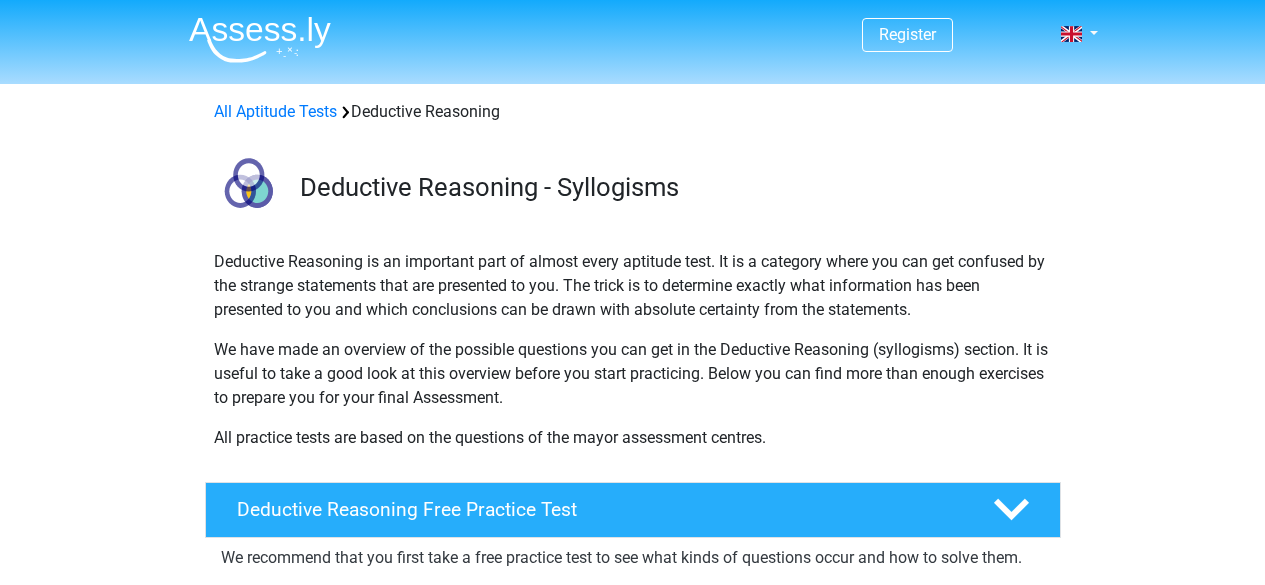 scroll, scrollTop: 0, scrollLeft: 0, axis: both 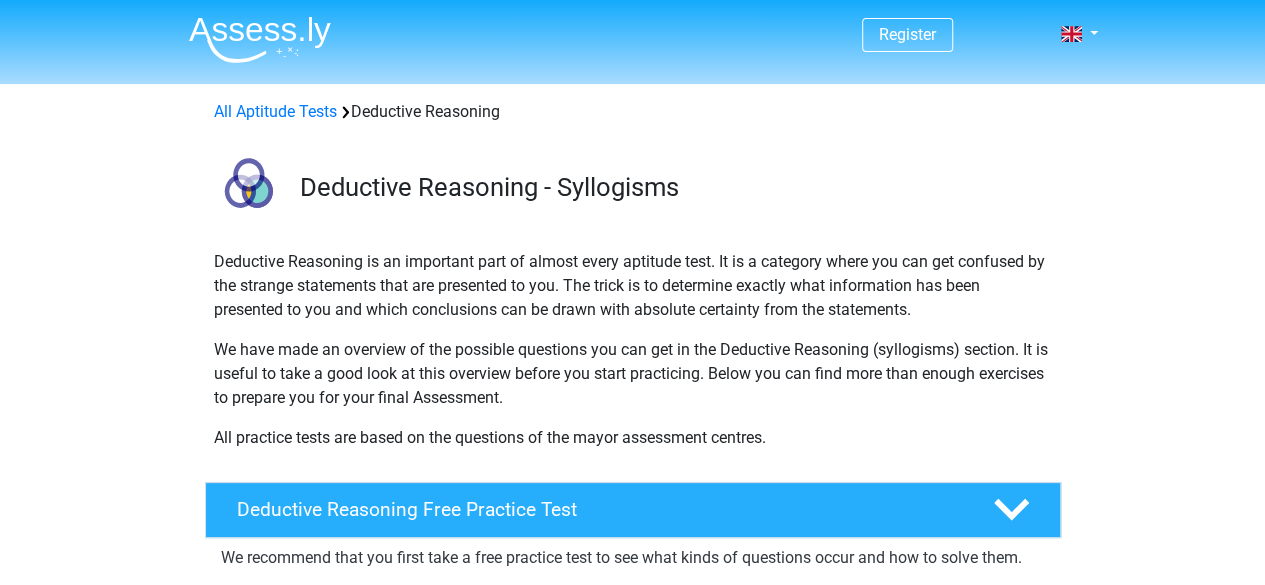 click on "We have made an overview of the possible questions you can get in the Deductive Reasoning (syllogisms) section. It is useful to take a good look at this overview before you start practicing. Below you can find more than enough exercises to prepare you for your final Assessment." at bounding box center (633, 374) 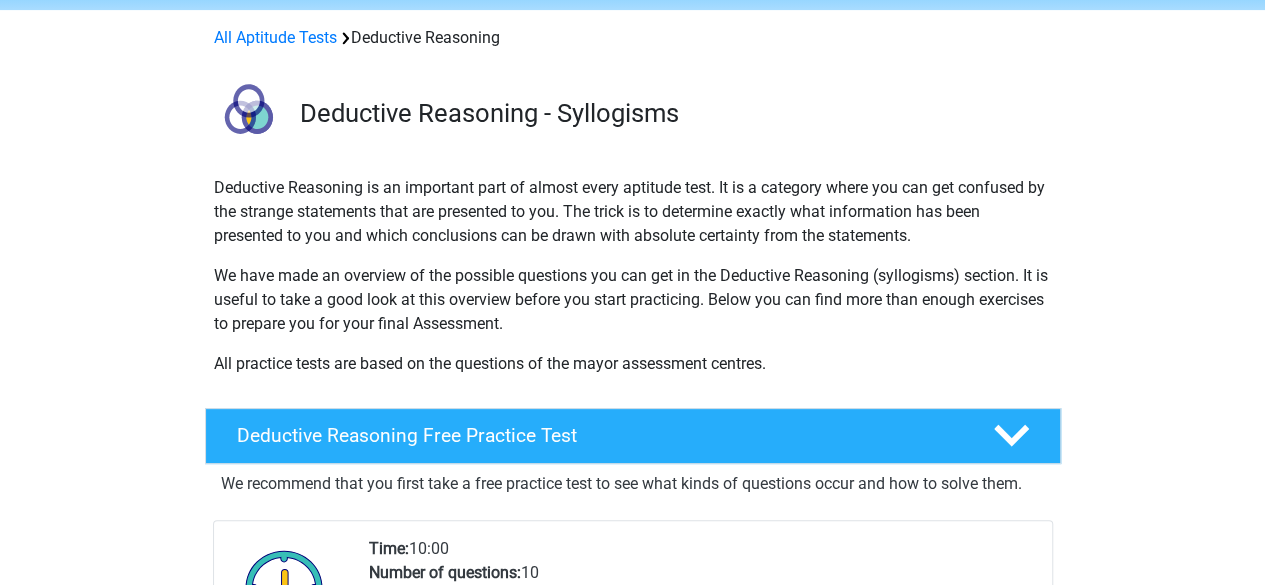 scroll, scrollTop: 0, scrollLeft: 0, axis: both 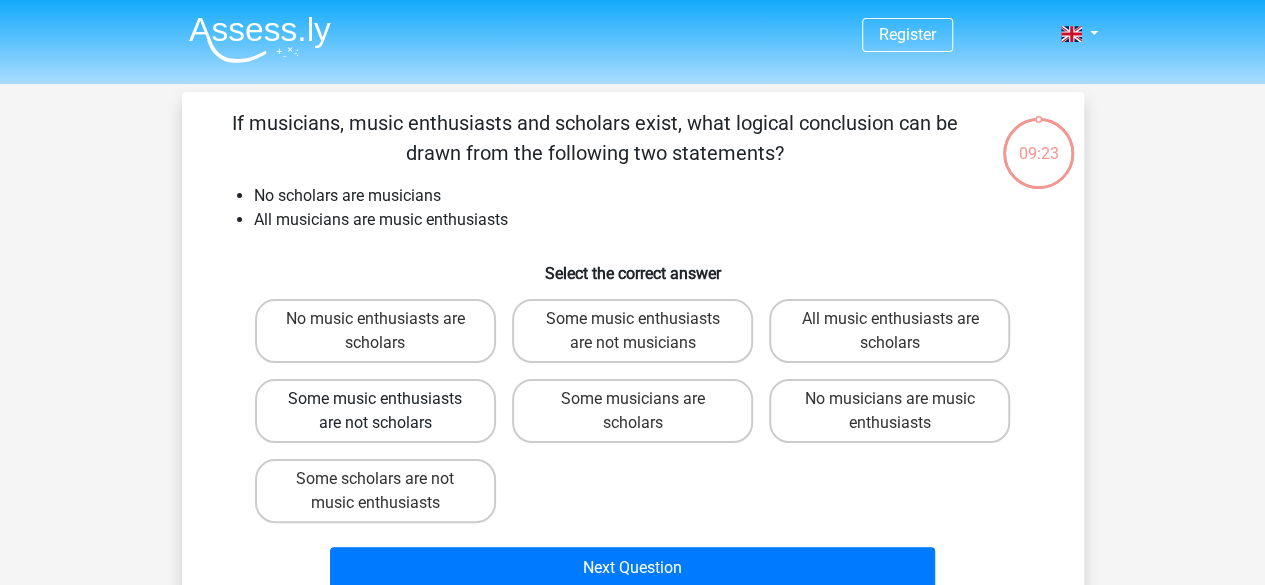 click on "Some music enthusiasts are not scholars" at bounding box center (375, 411) 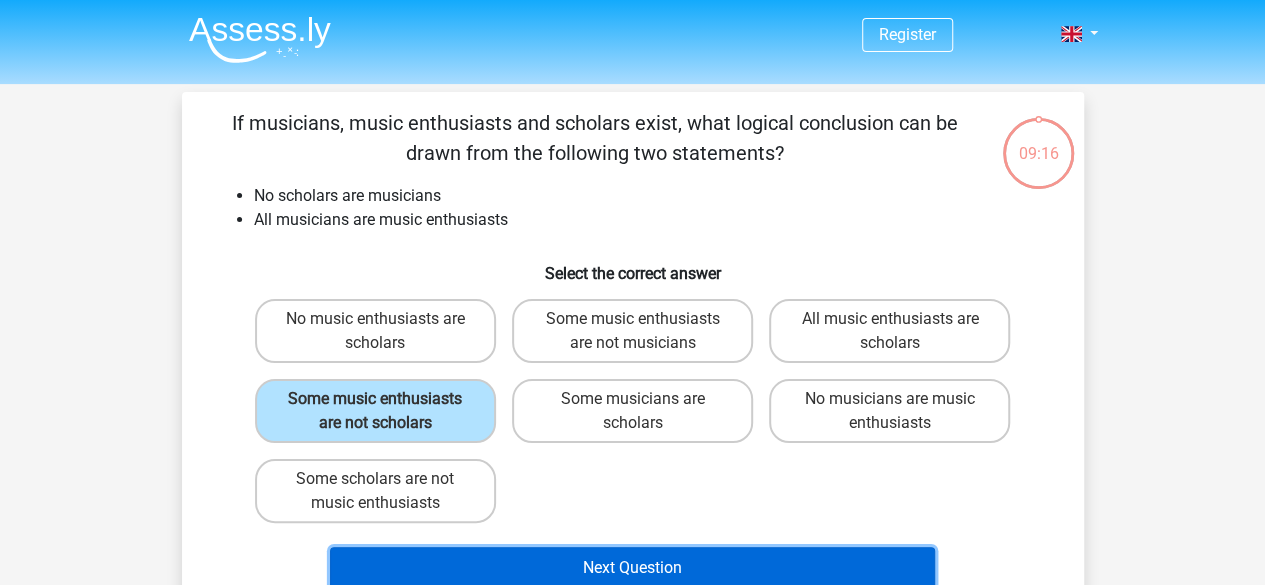 click on "Next Question" at bounding box center (632, 568) 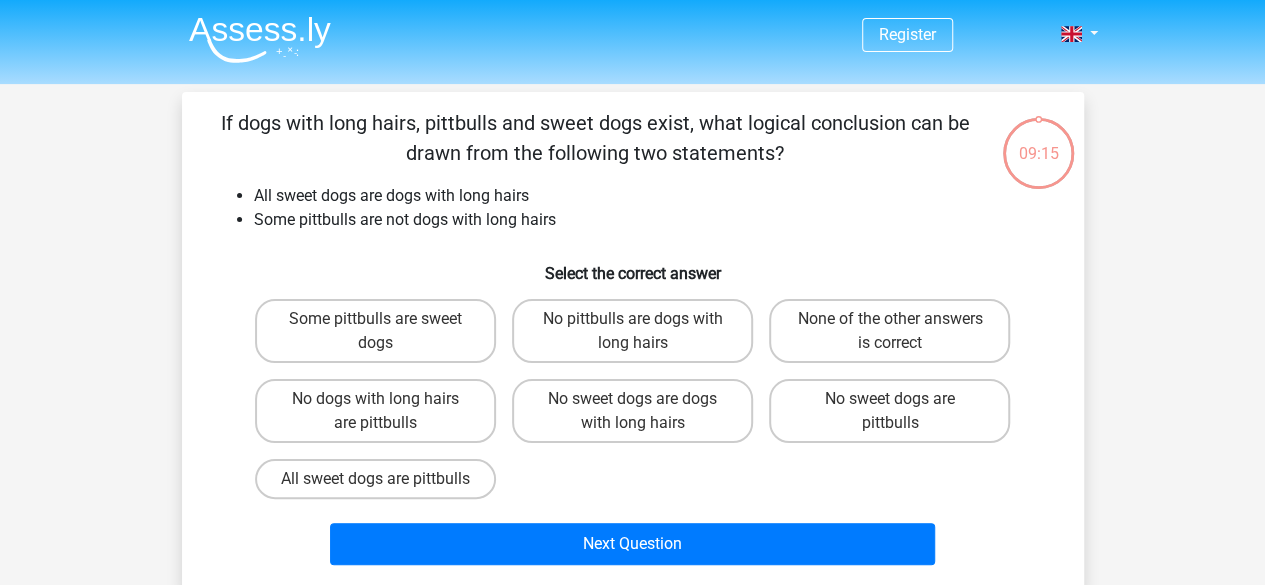 scroll, scrollTop: 92, scrollLeft: 0, axis: vertical 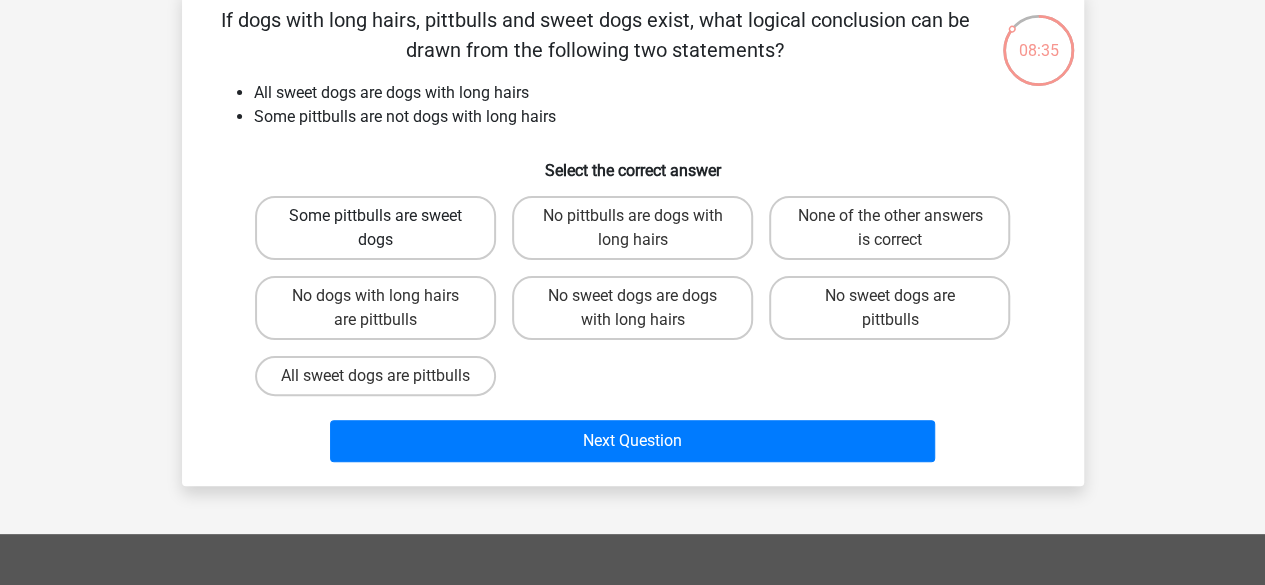 click on "Some pittbulls are sweet dogs" at bounding box center [375, 228] 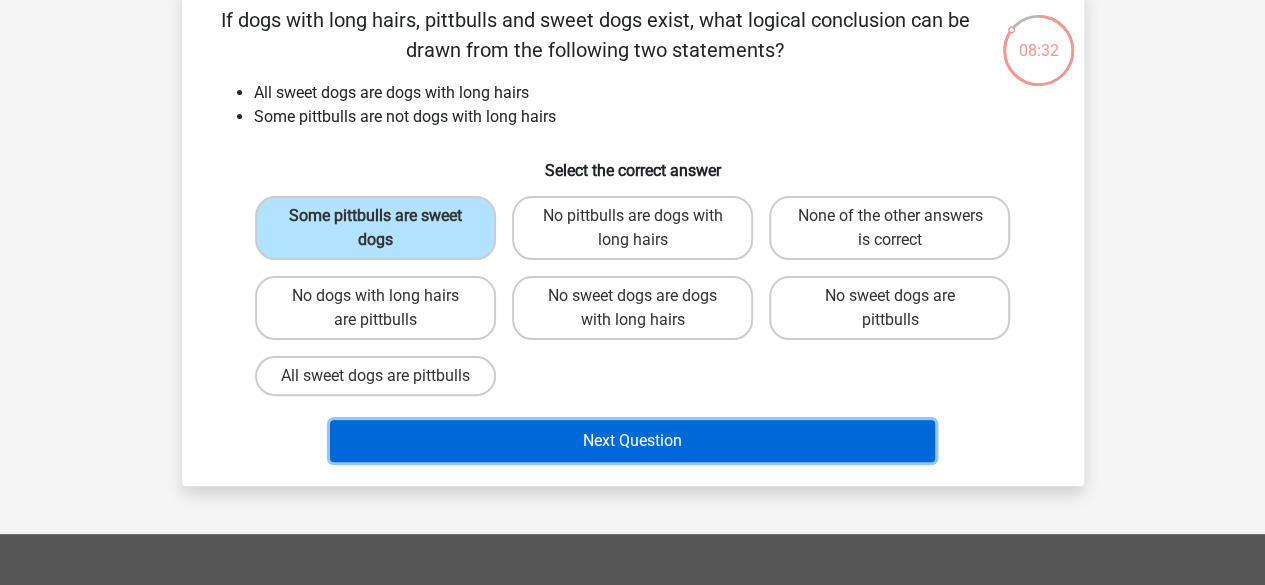 click on "Next Question" at bounding box center [632, 441] 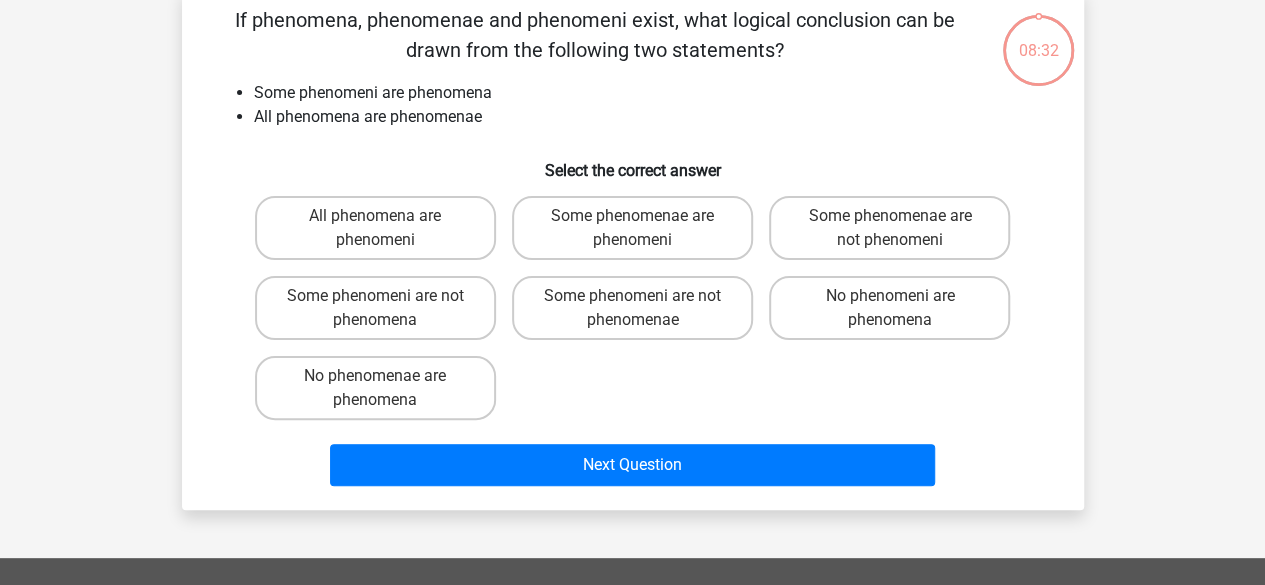 scroll, scrollTop: 92, scrollLeft: 0, axis: vertical 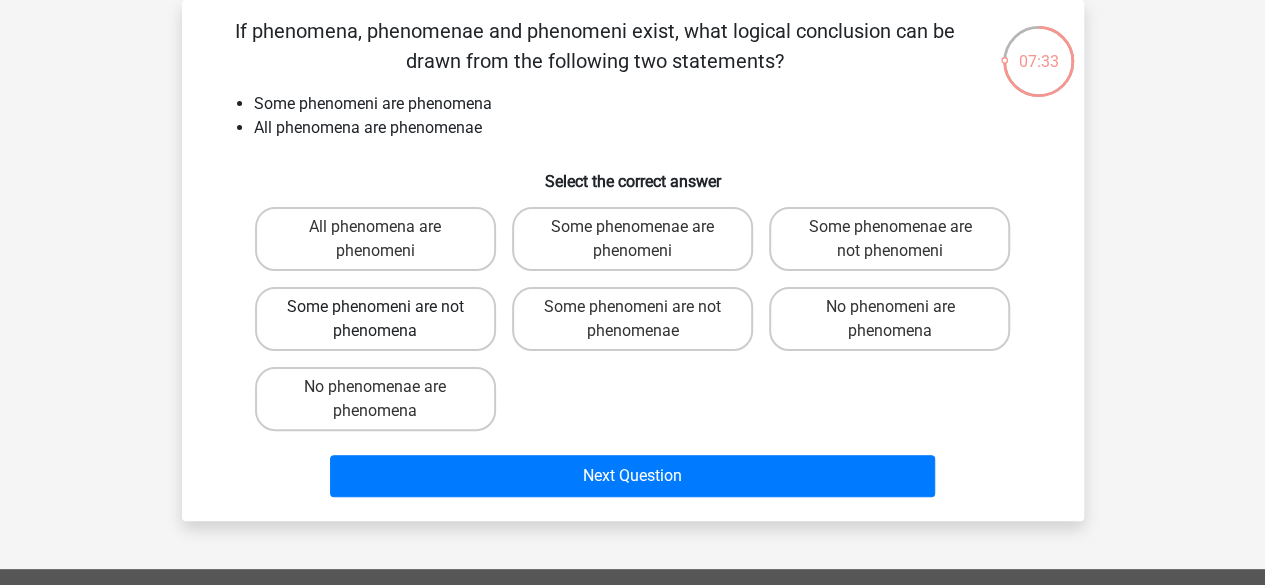 click on "Some phenomeni are not phenomena" at bounding box center (375, 319) 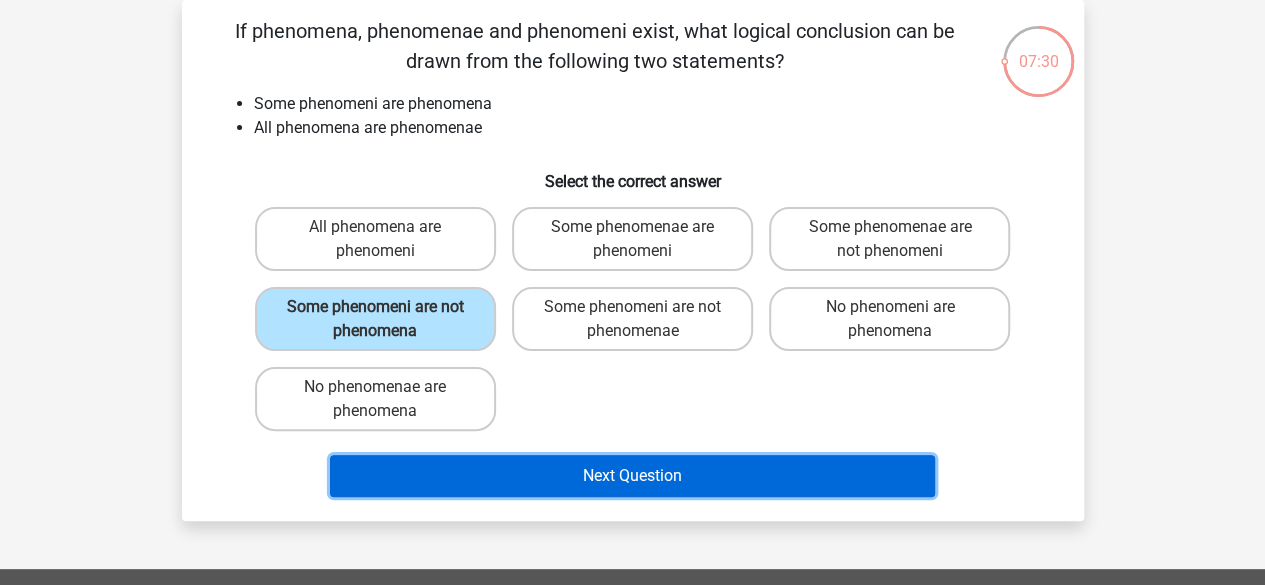 click on "Next Question" at bounding box center (632, 476) 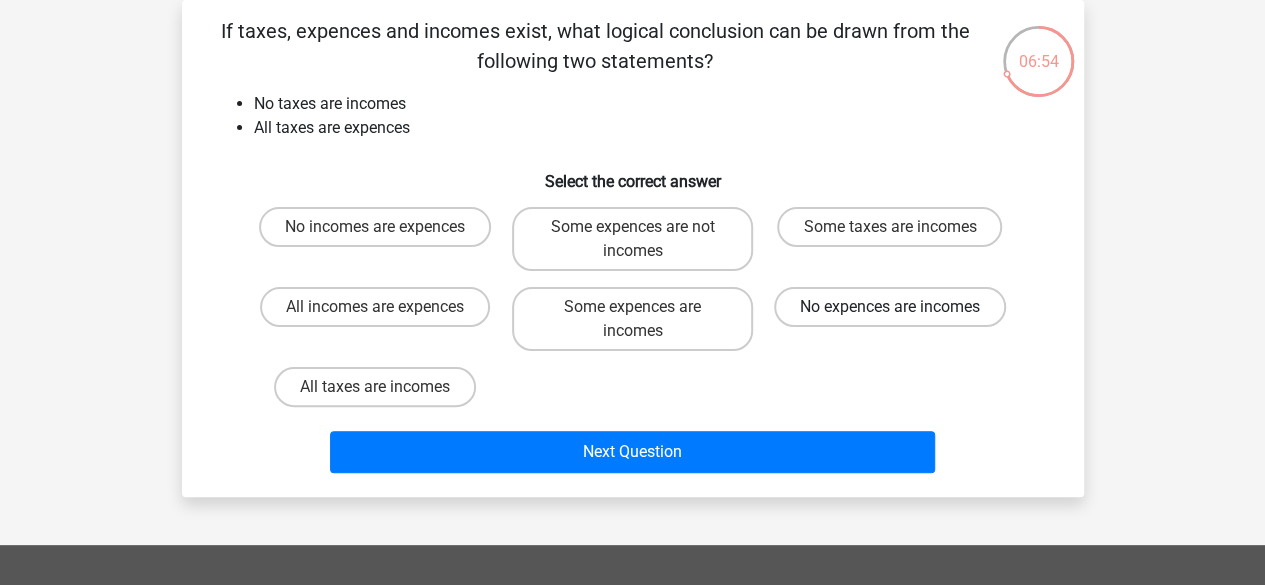 click on "No expences are incomes" at bounding box center (890, 307) 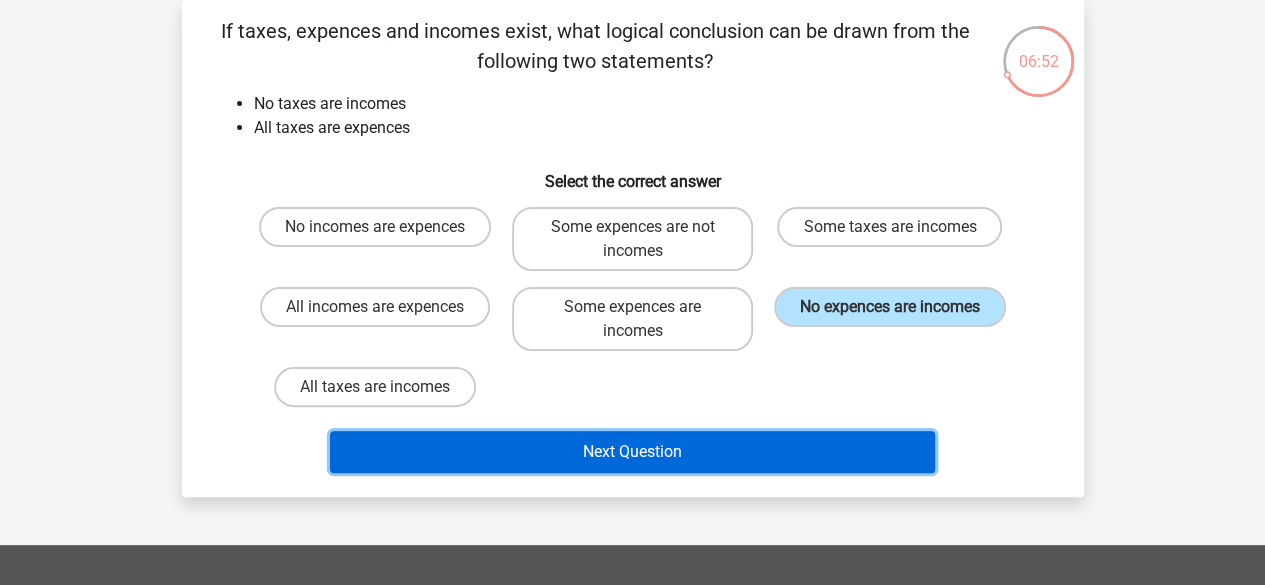 click on "Next Question" at bounding box center (632, 452) 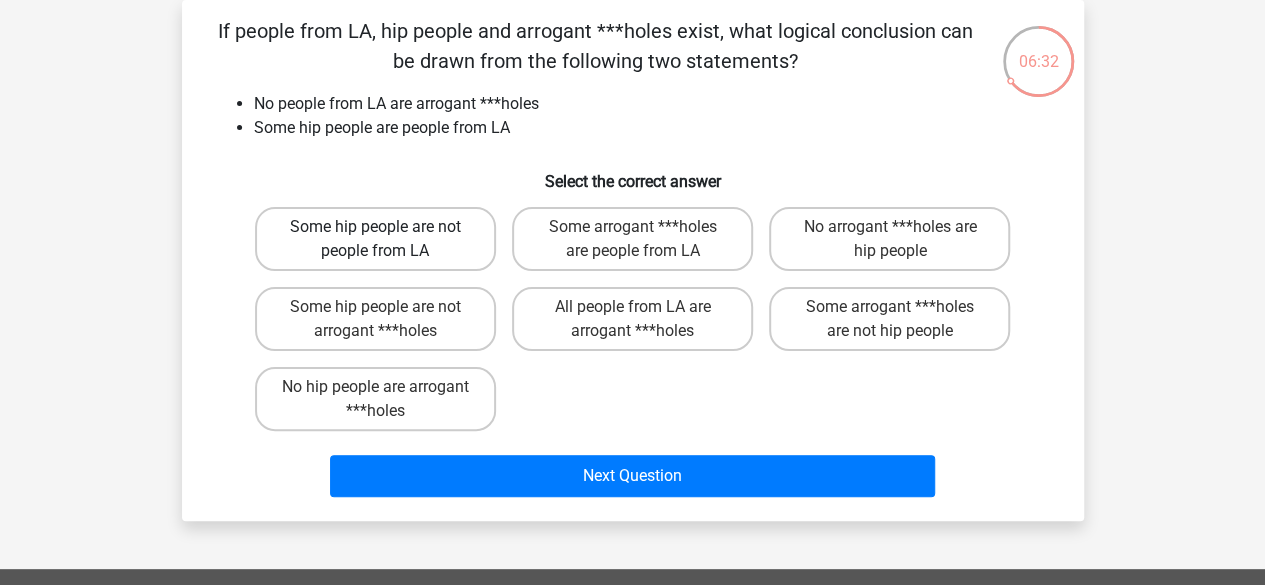 click on "Some hip people are not people from LA" at bounding box center (375, 239) 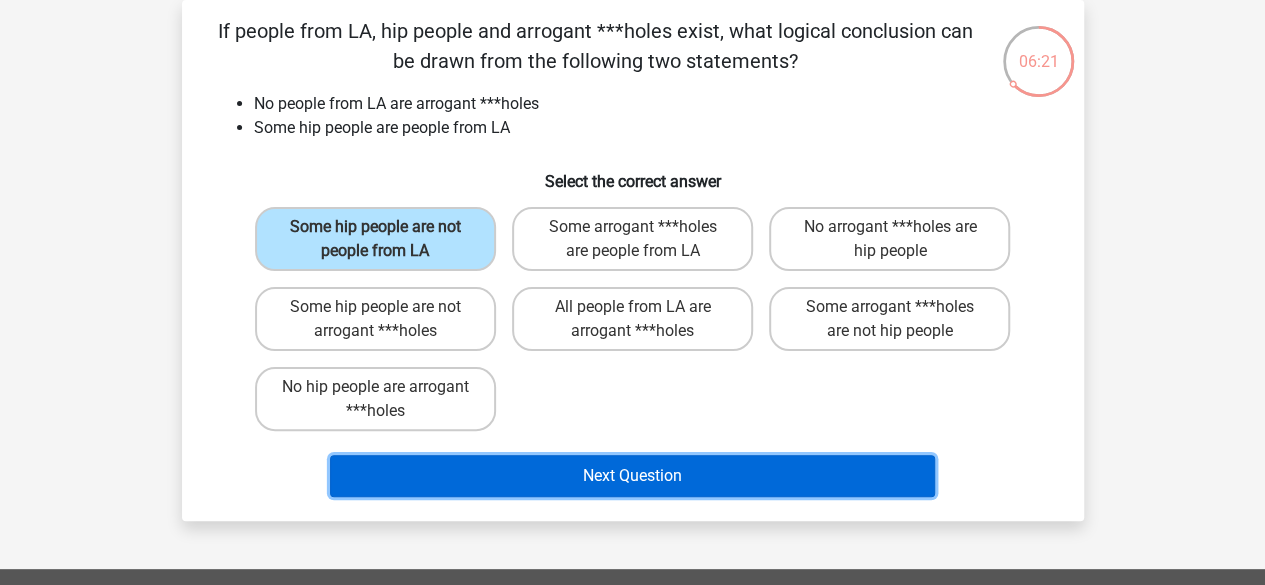 click on "Next Question" at bounding box center [632, 476] 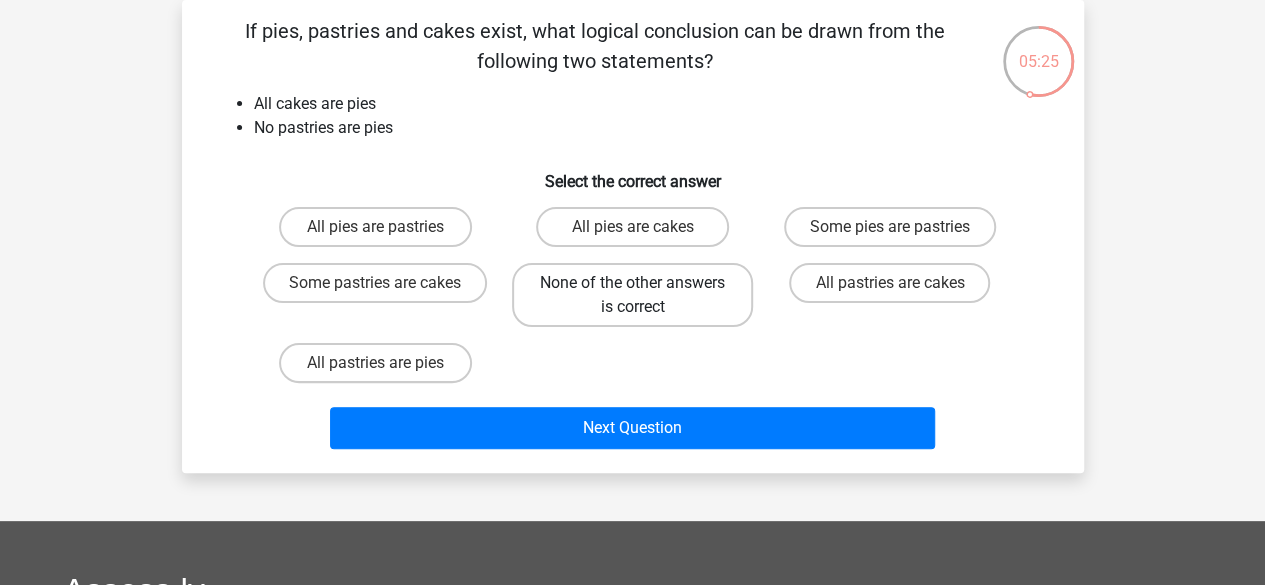 click on "None of the other answers is correct" at bounding box center [632, 295] 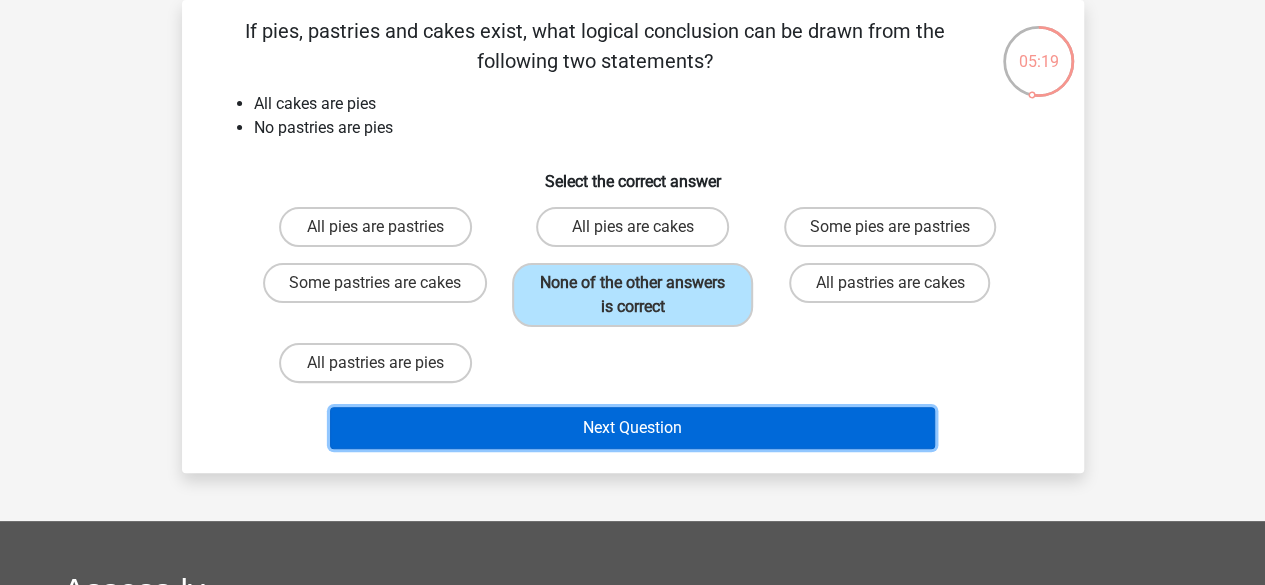 click on "Next Question" at bounding box center [632, 428] 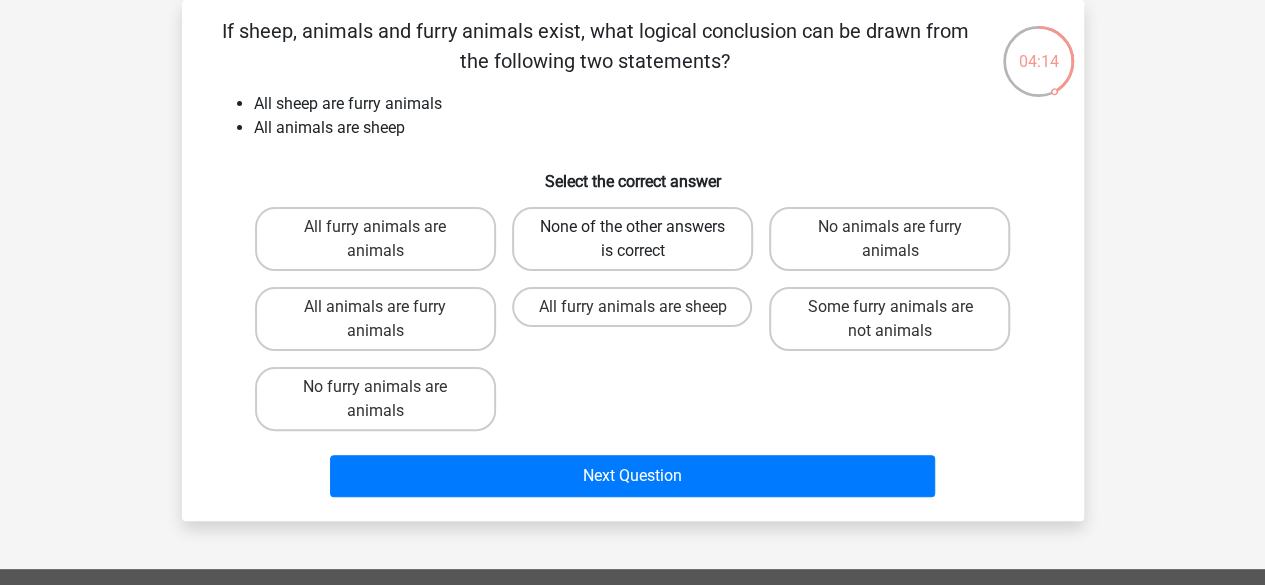 click on "None of the other answers is correct" at bounding box center [632, 239] 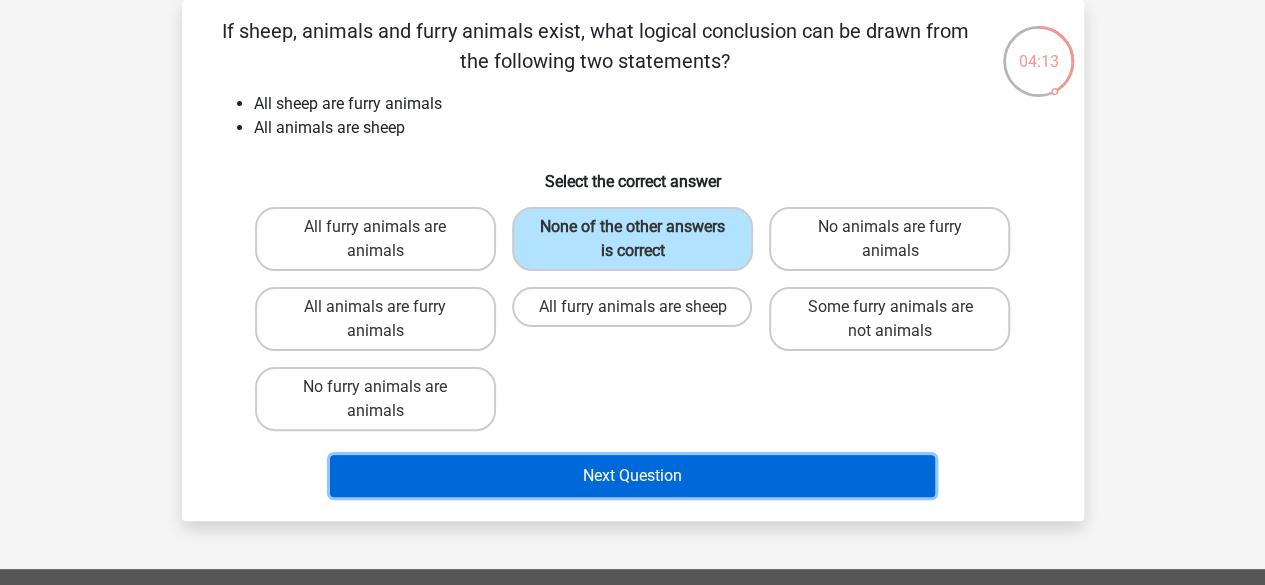 click on "Next Question" at bounding box center [632, 476] 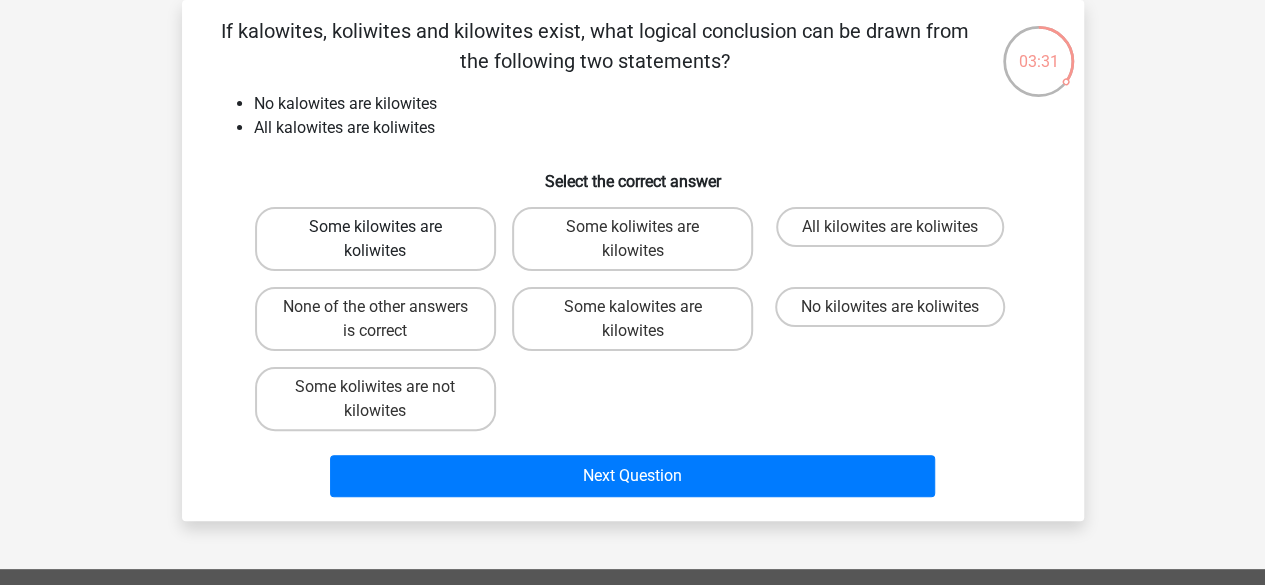 click on "Some kilowites are koliwites" at bounding box center (375, 239) 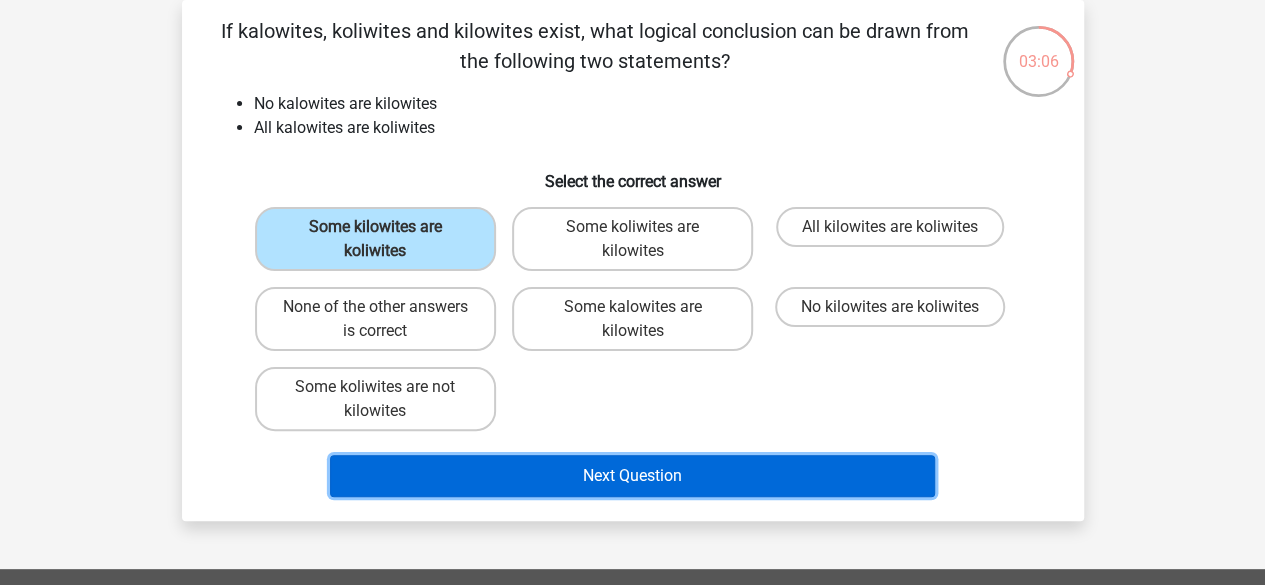 click on "Next Question" at bounding box center [632, 476] 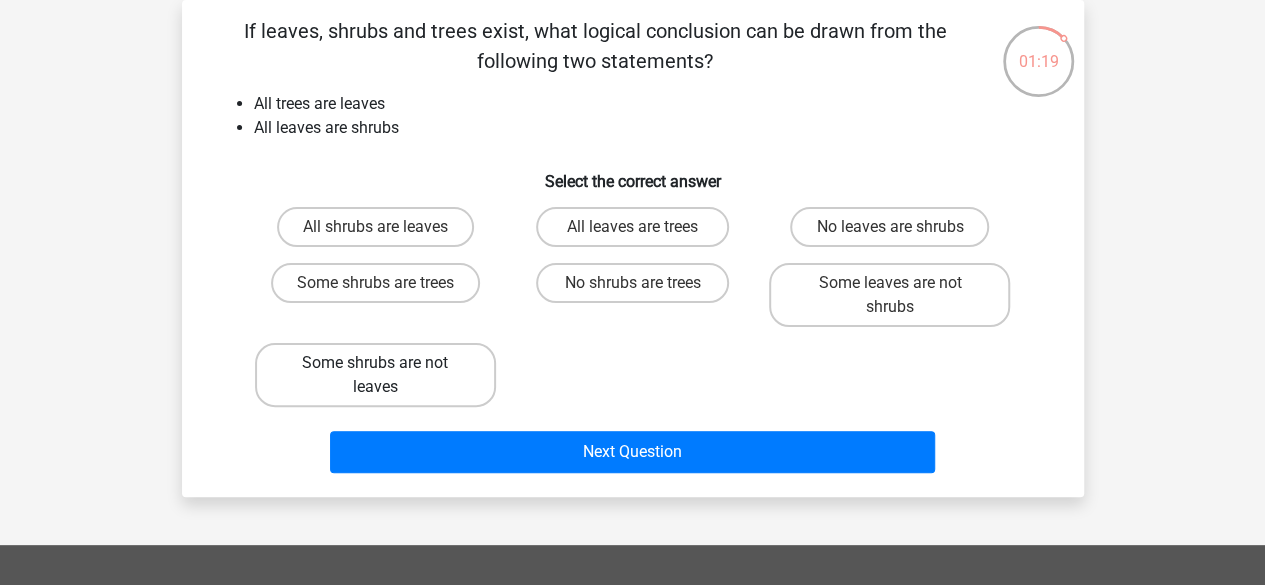 click on "Some shrubs are not leaves" at bounding box center (375, 375) 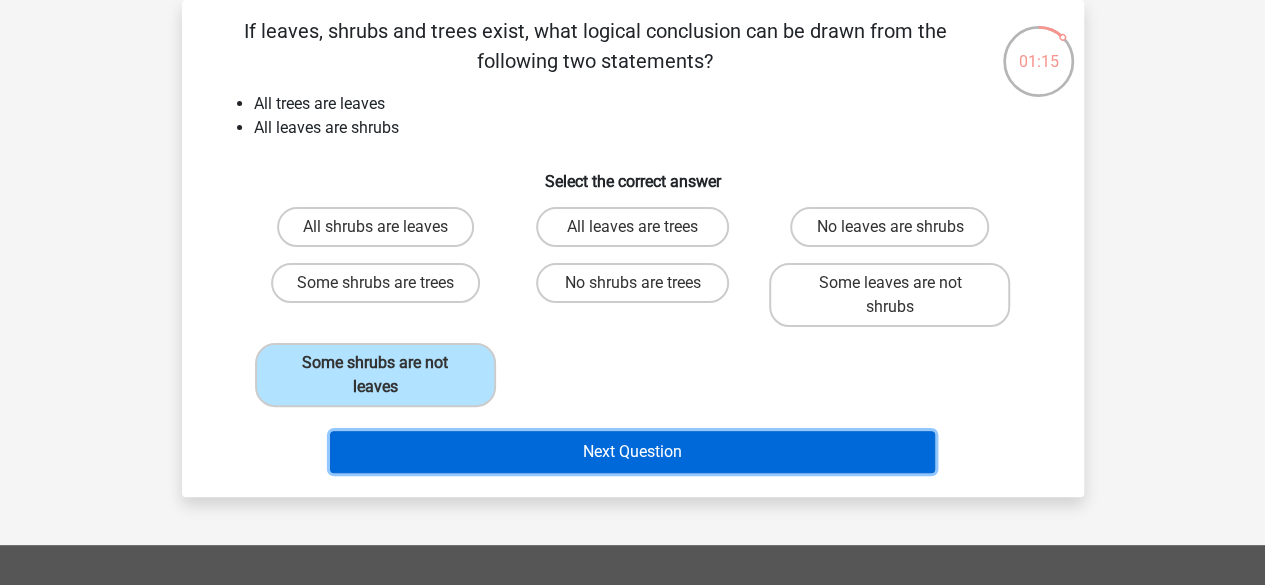click on "Next Question" at bounding box center (632, 452) 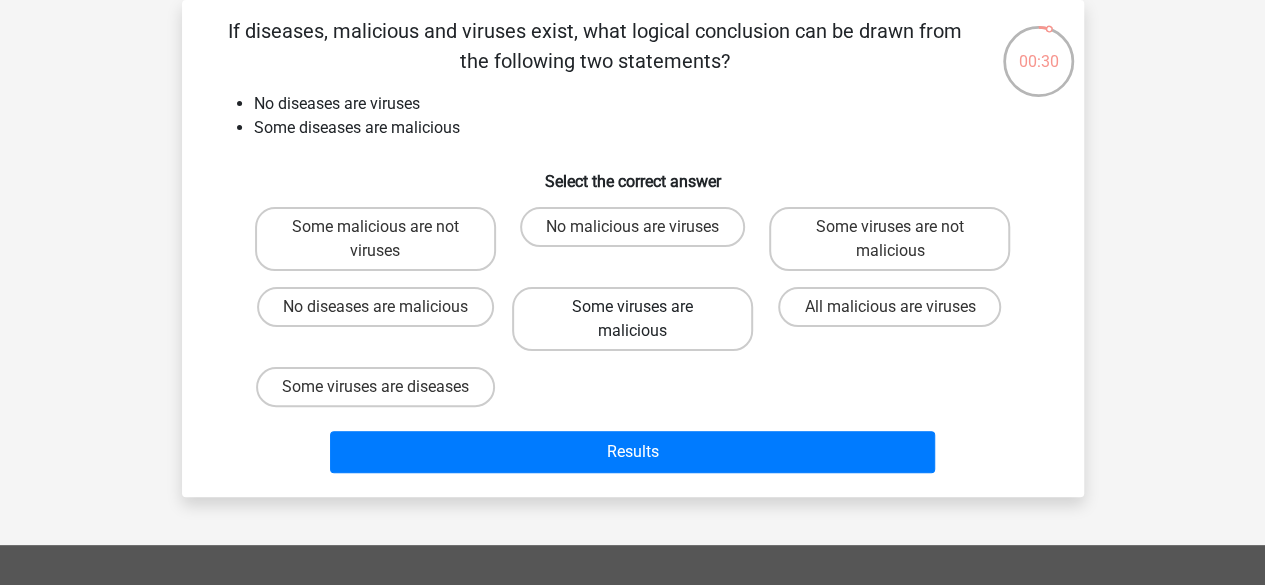 click on "Some viruses are malicious" at bounding box center (632, 319) 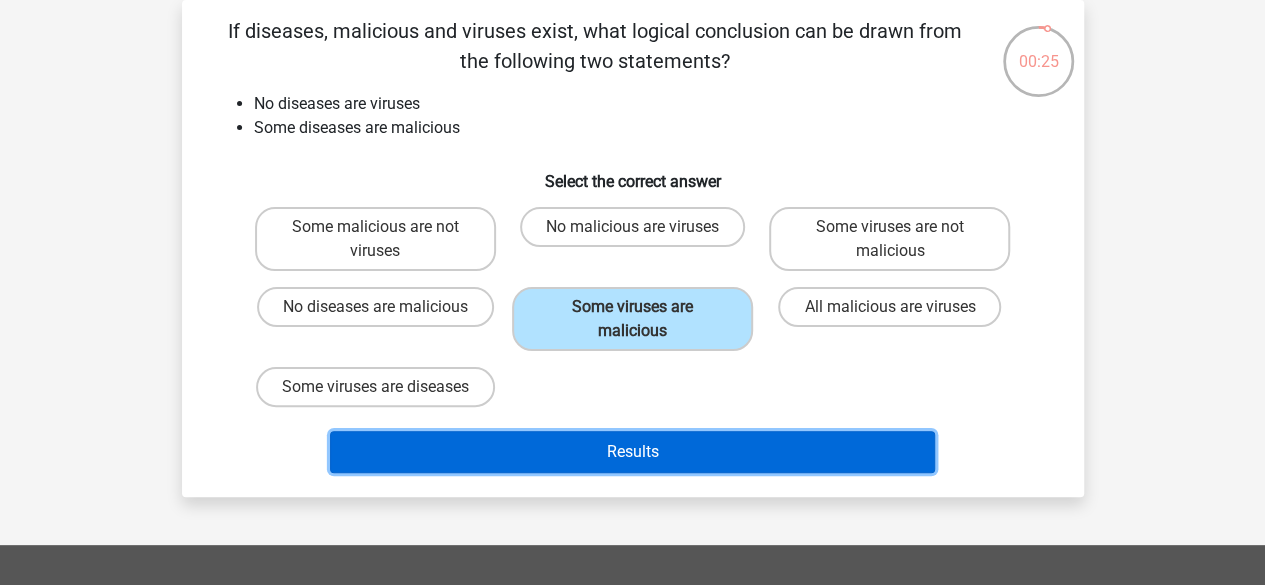 click on "Results" at bounding box center (632, 452) 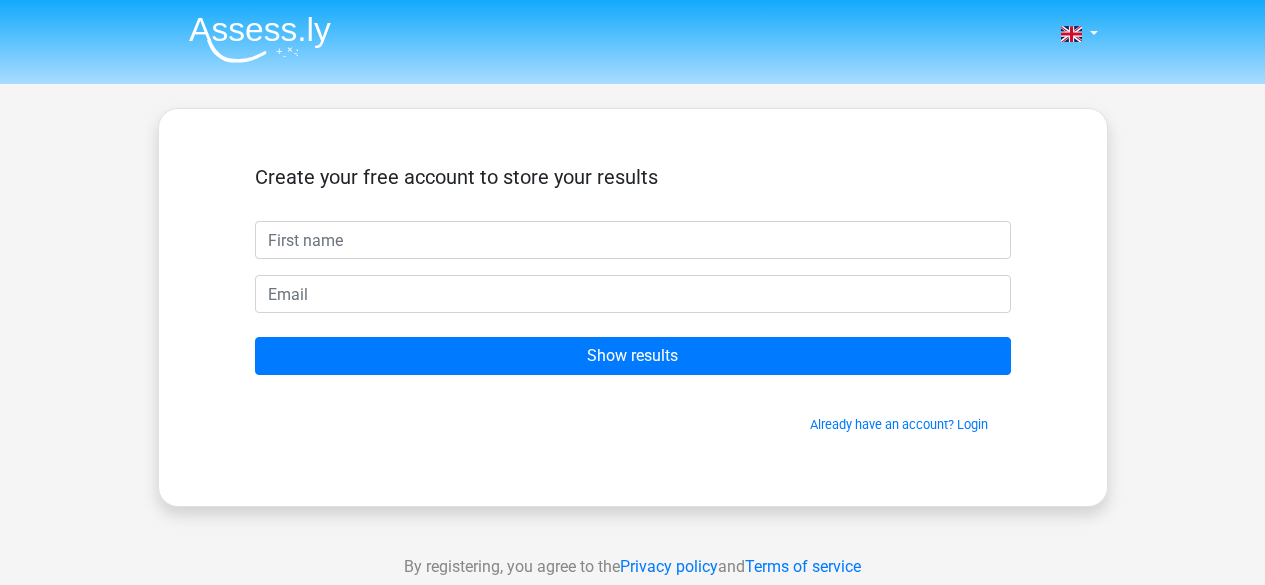 scroll, scrollTop: 0, scrollLeft: 0, axis: both 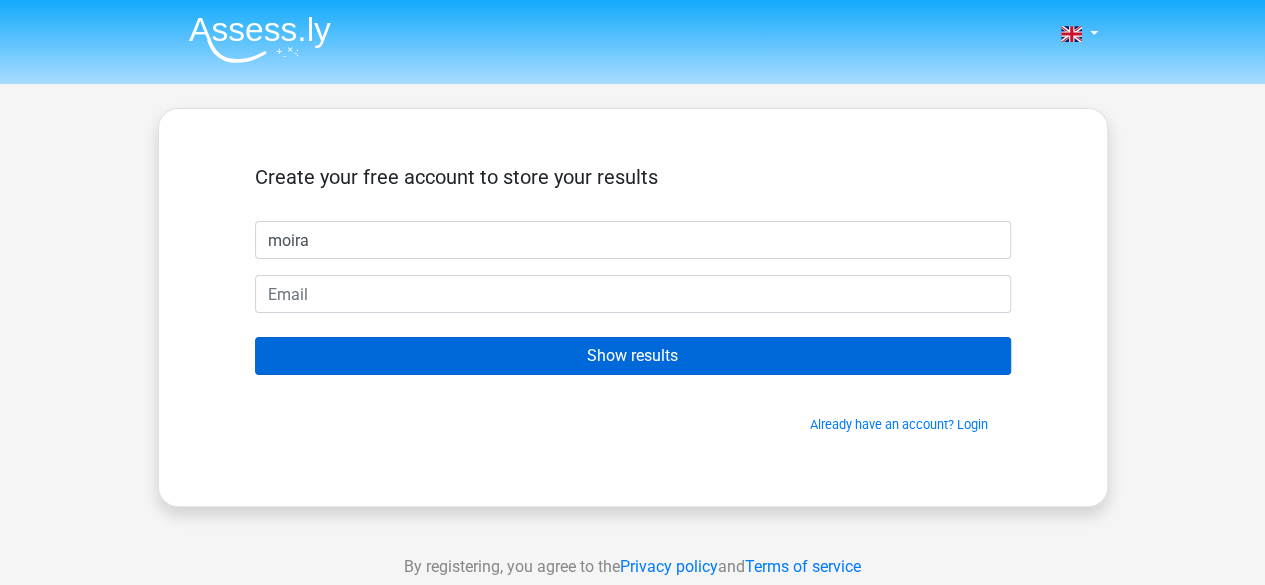 type on "moira" 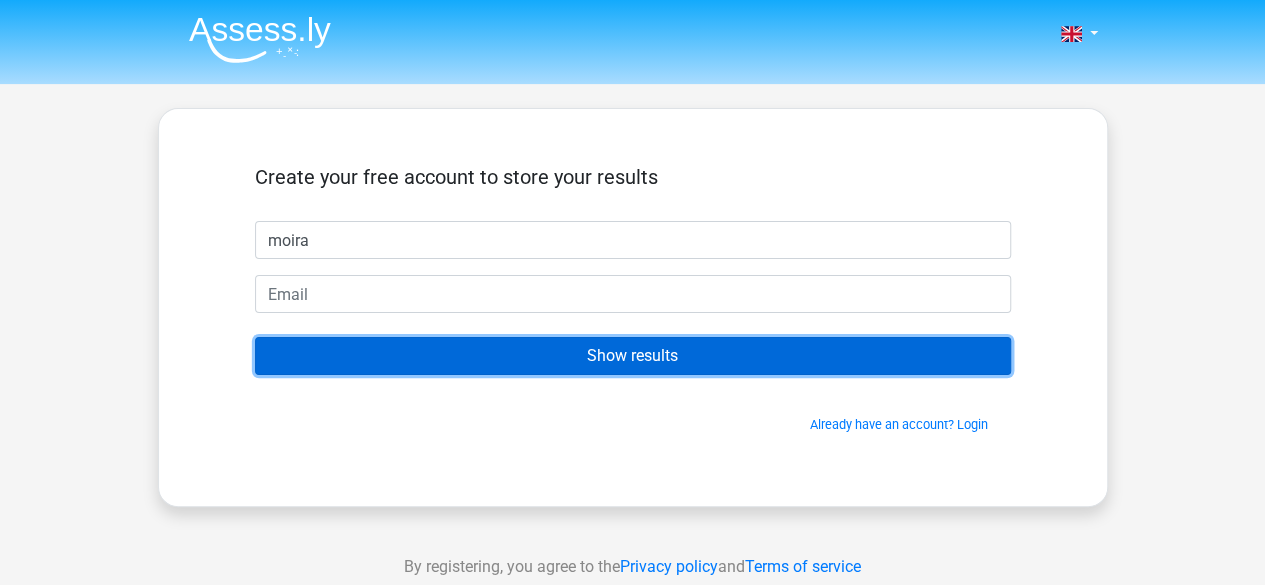 click on "Show results" at bounding box center [633, 356] 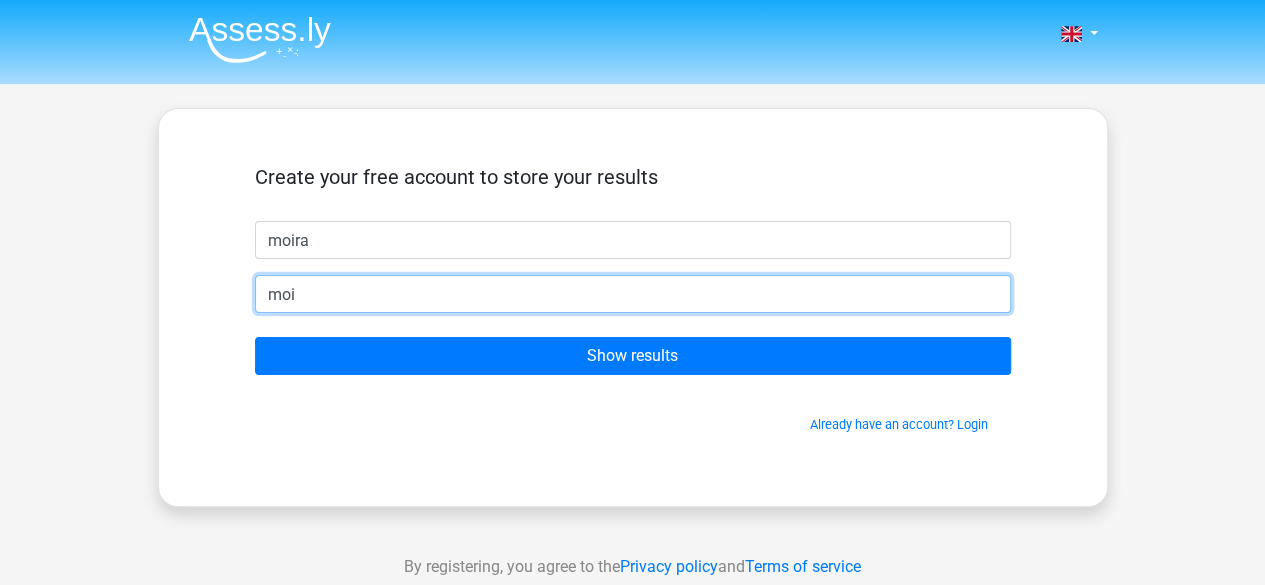 type on "[USERNAME]@example.com" 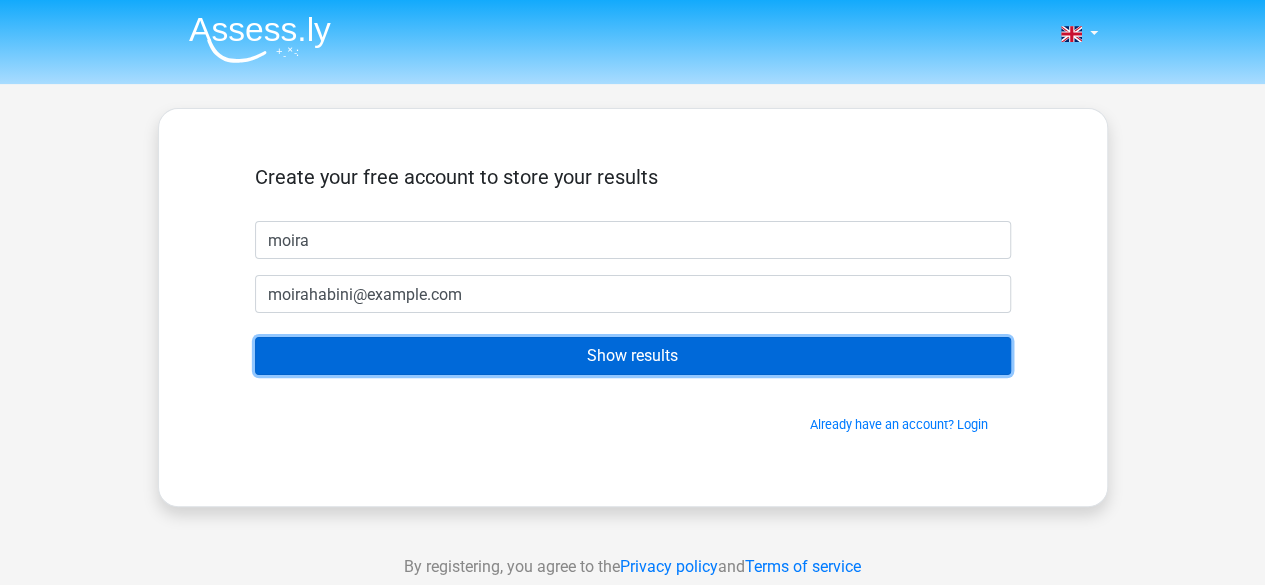 click on "Show results" at bounding box center [633, 356] 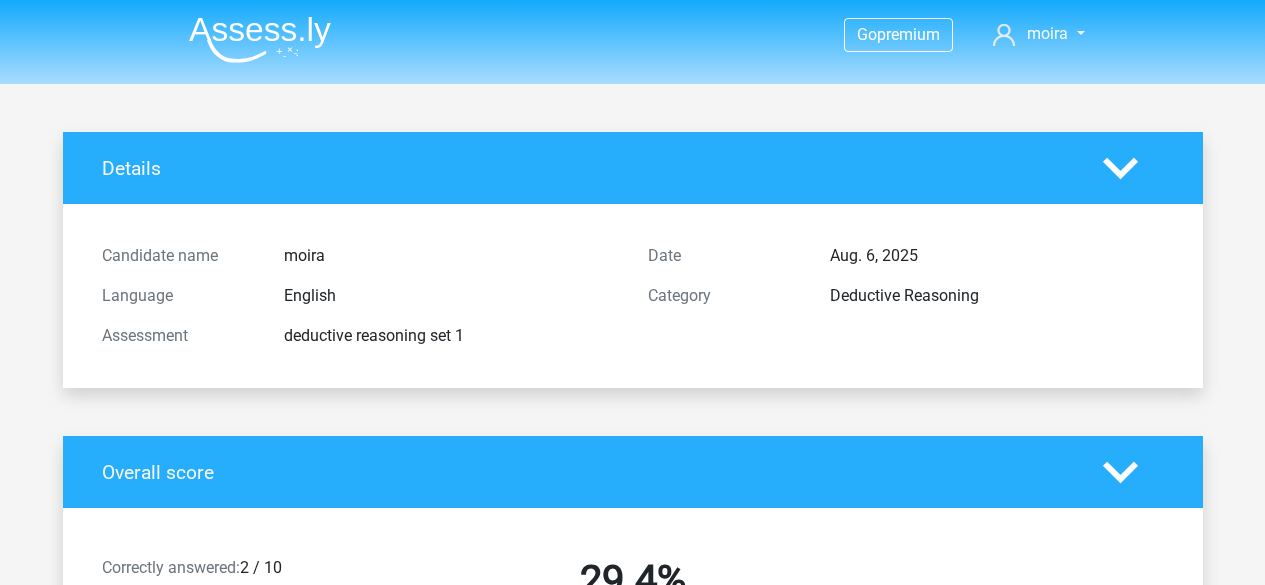 scroll, scrollTop: 0, scrollLeft: 0, axis: both 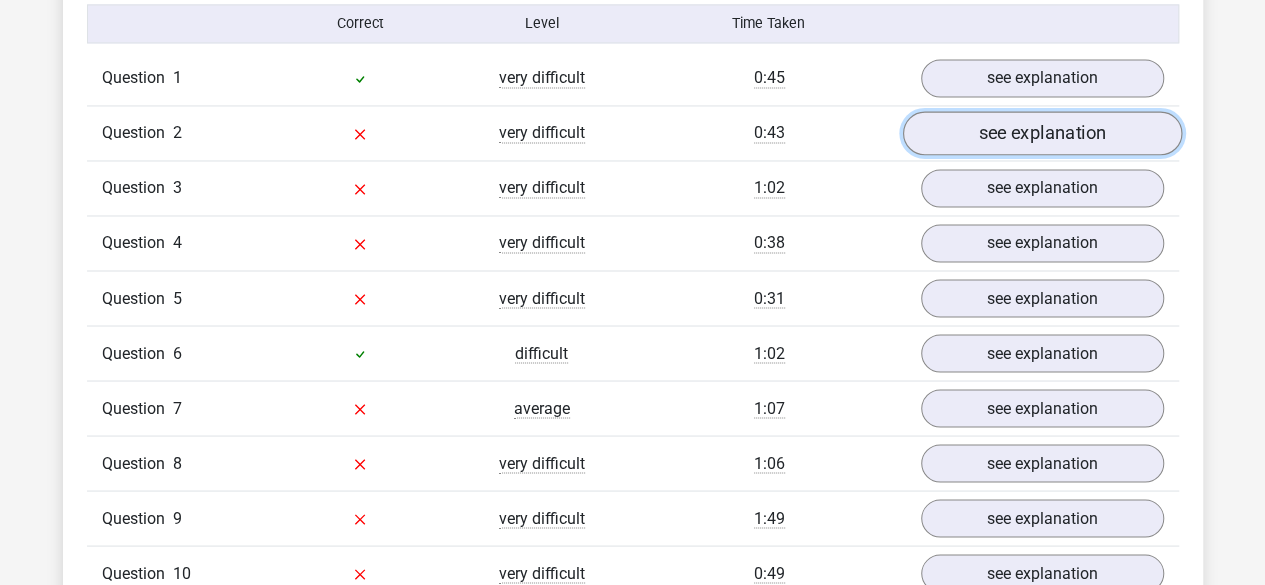 click on "see explanation" at bounding box center (1041, 134) 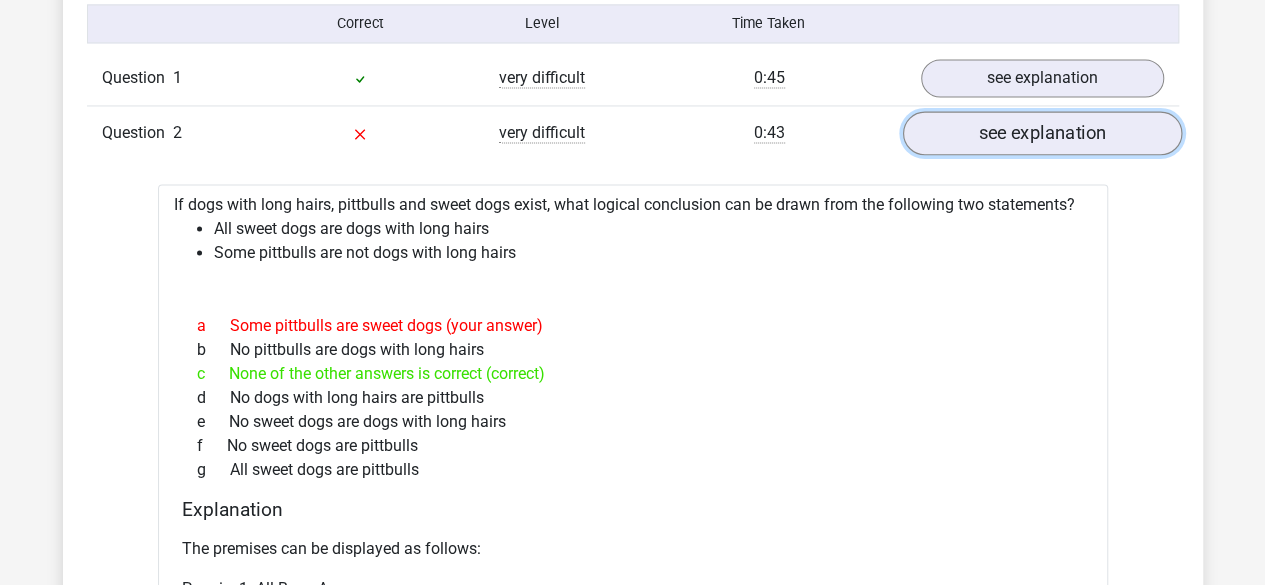 click on "see explanation" at bounding box center [1041, 134] 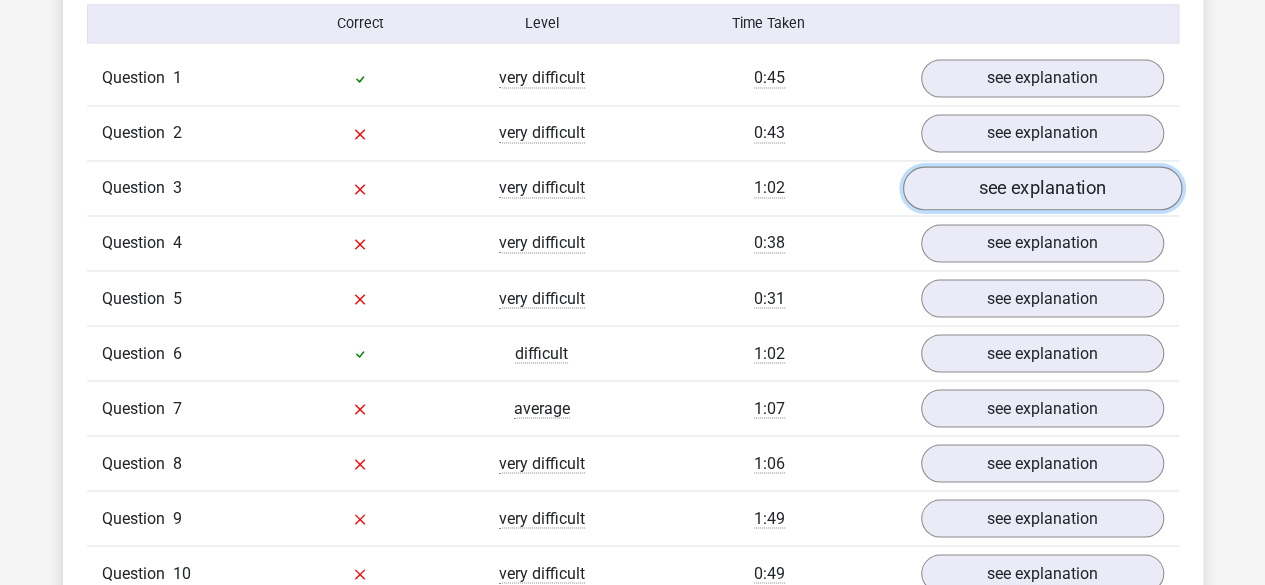 click on "see explanation" at bounding box center (1041, 189) 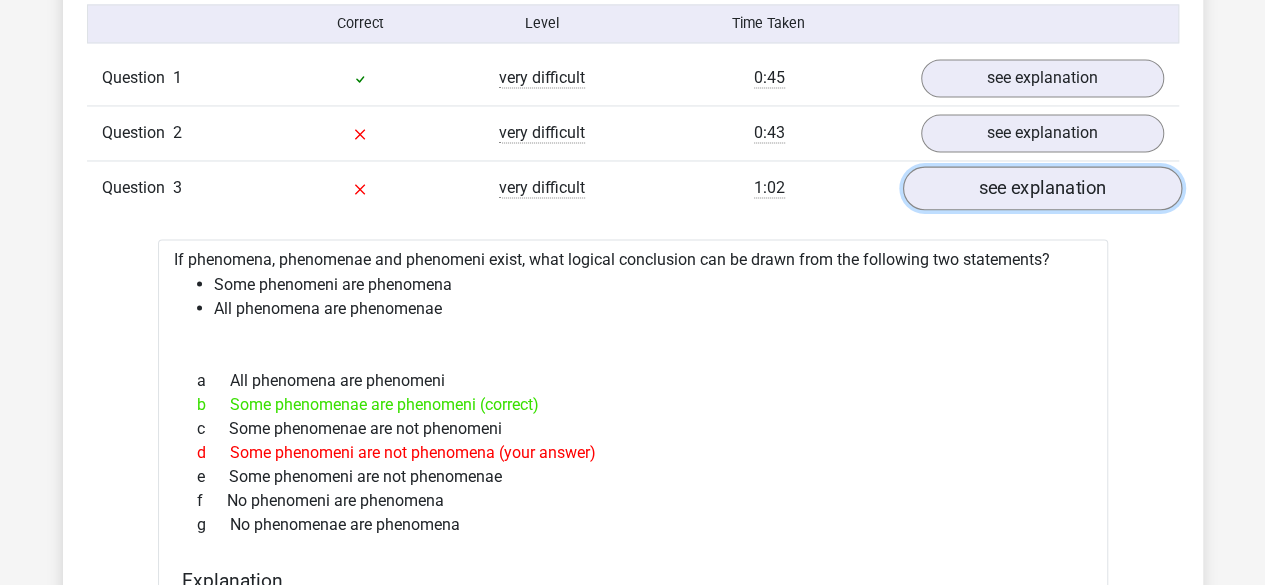 click on "see explanation" at bounding box center (1041, 189) 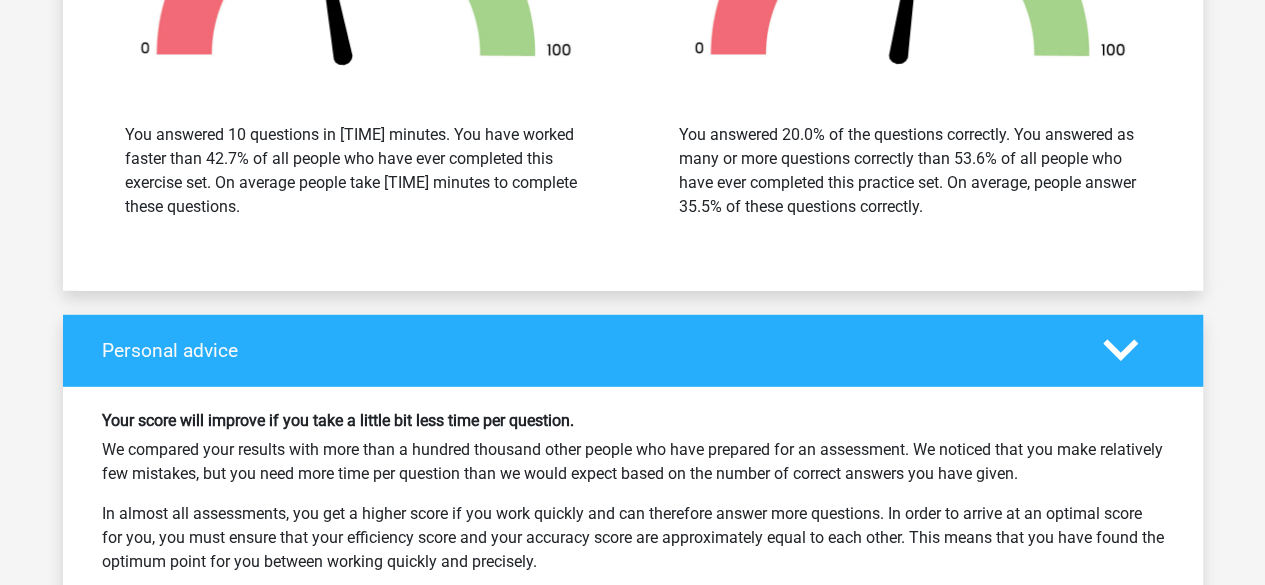 scroll, scrollTop: 2647, scrollLeft: 0, axis: vertical 